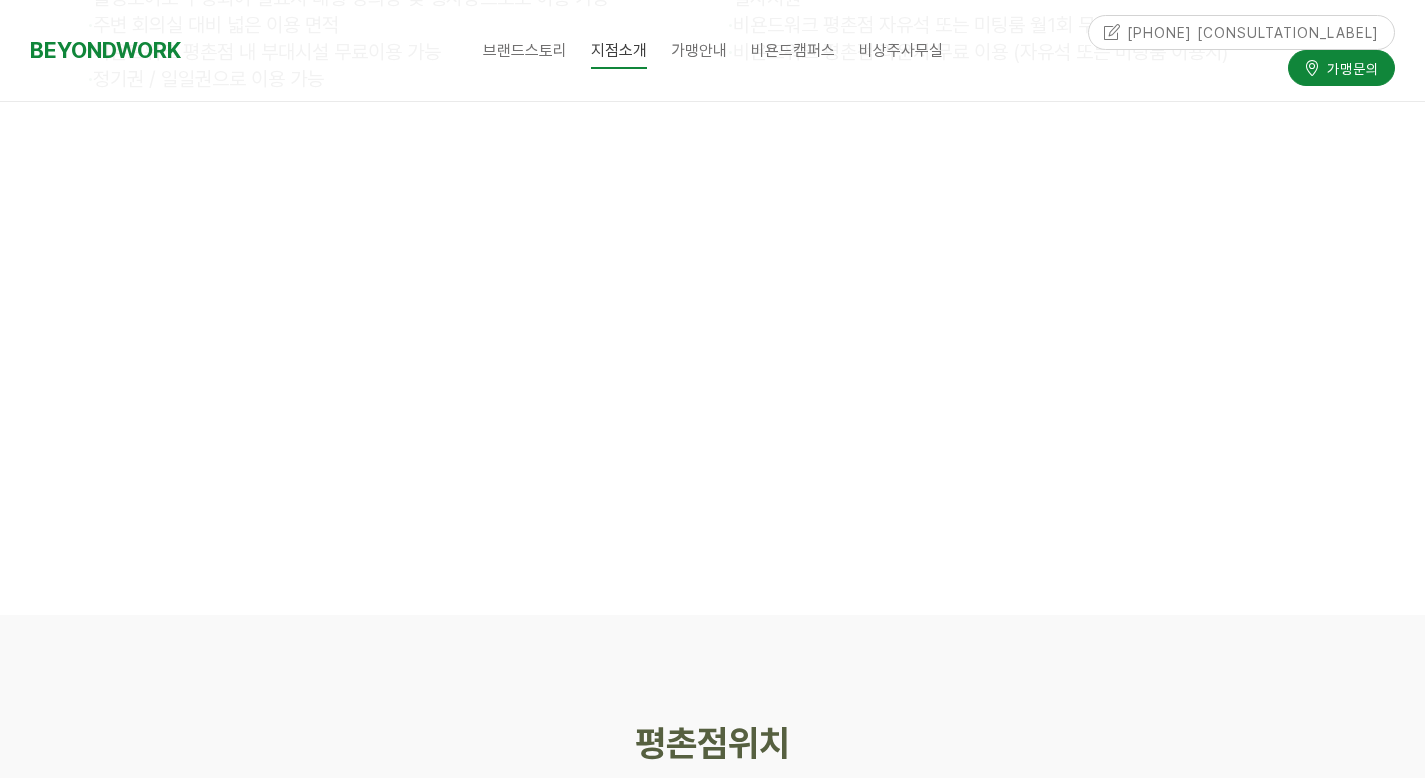 scroll, scrollTop: 9682, scrollLeft: 0, axis: vertical 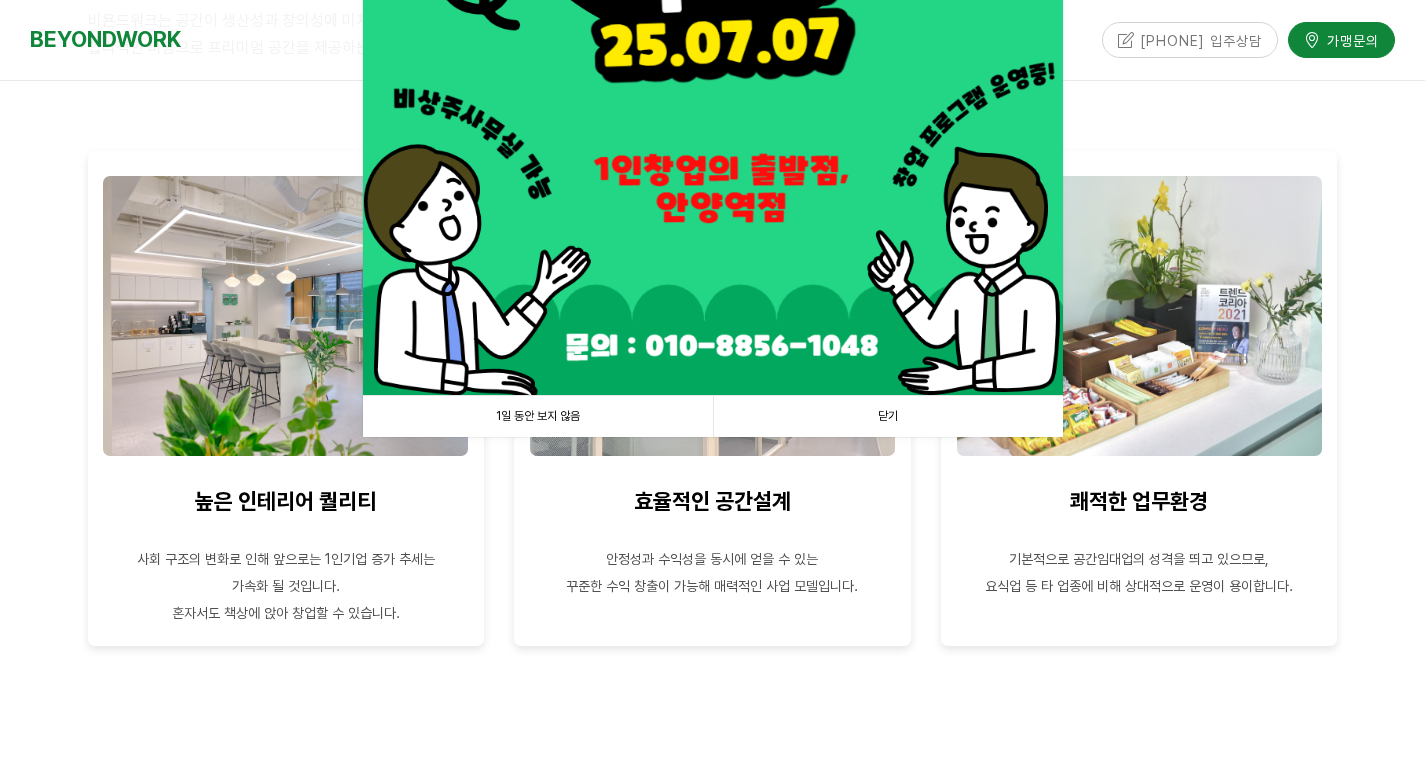 click on "닫기" at bounding box center (888, 416) 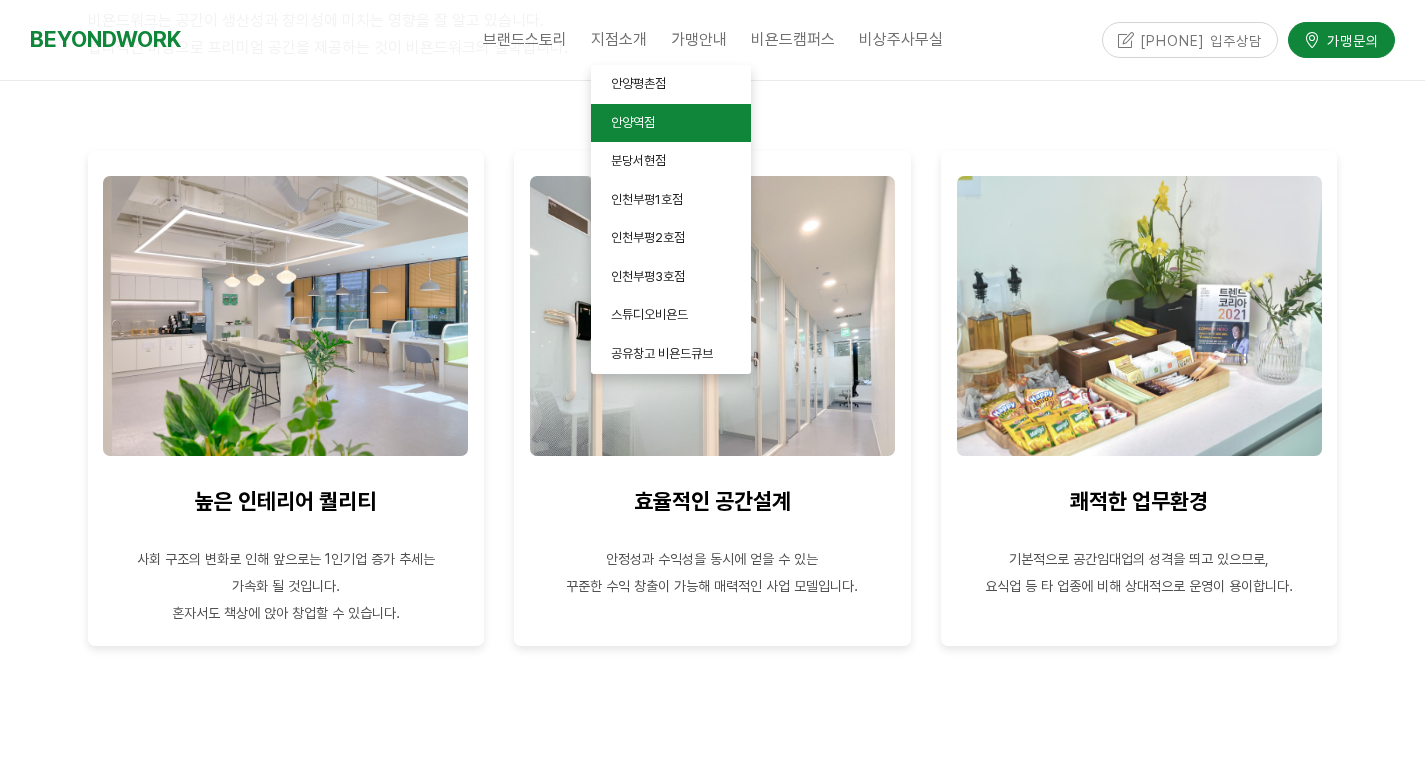click on "안양역점" at bounding box center (671, 123) 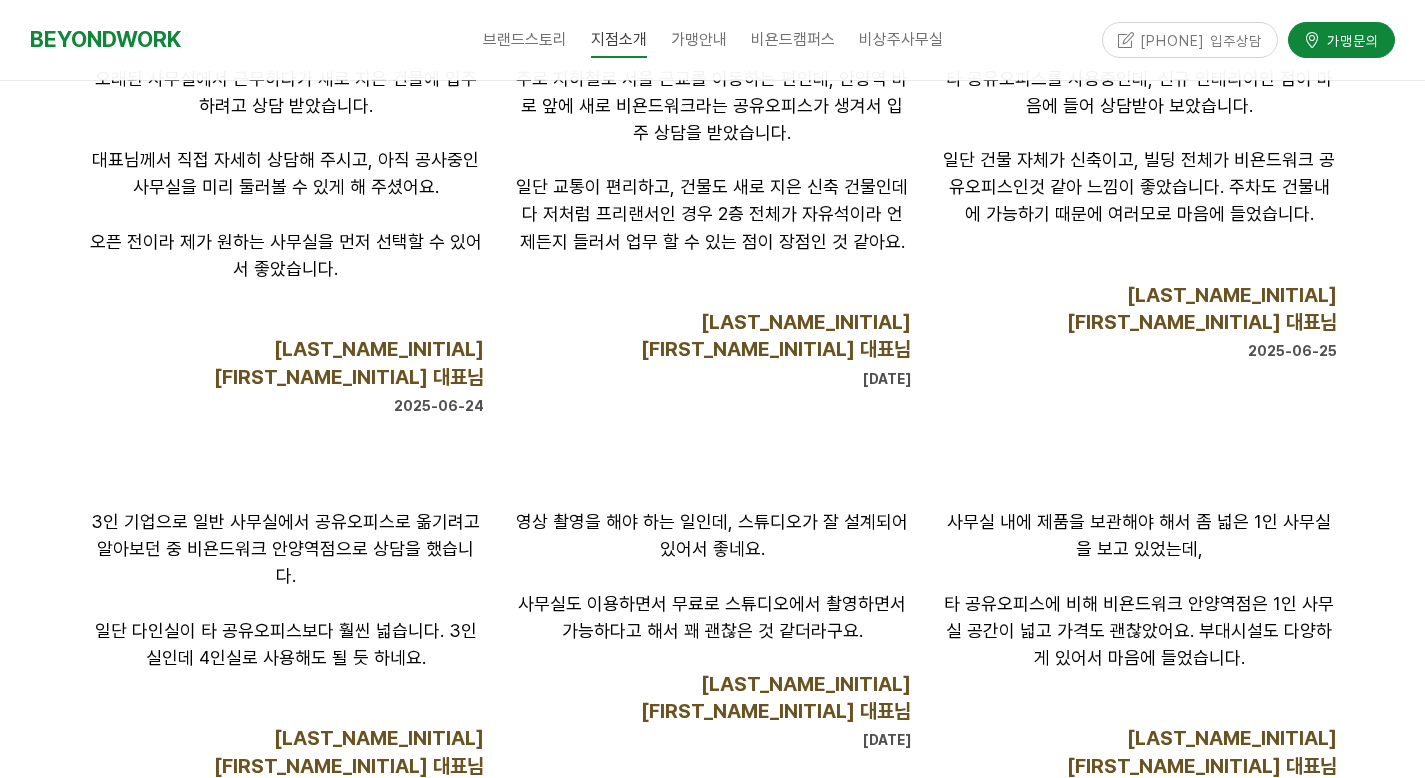 scroll, scrollTop: 1167, scrollLeft: 0, axis: vertical 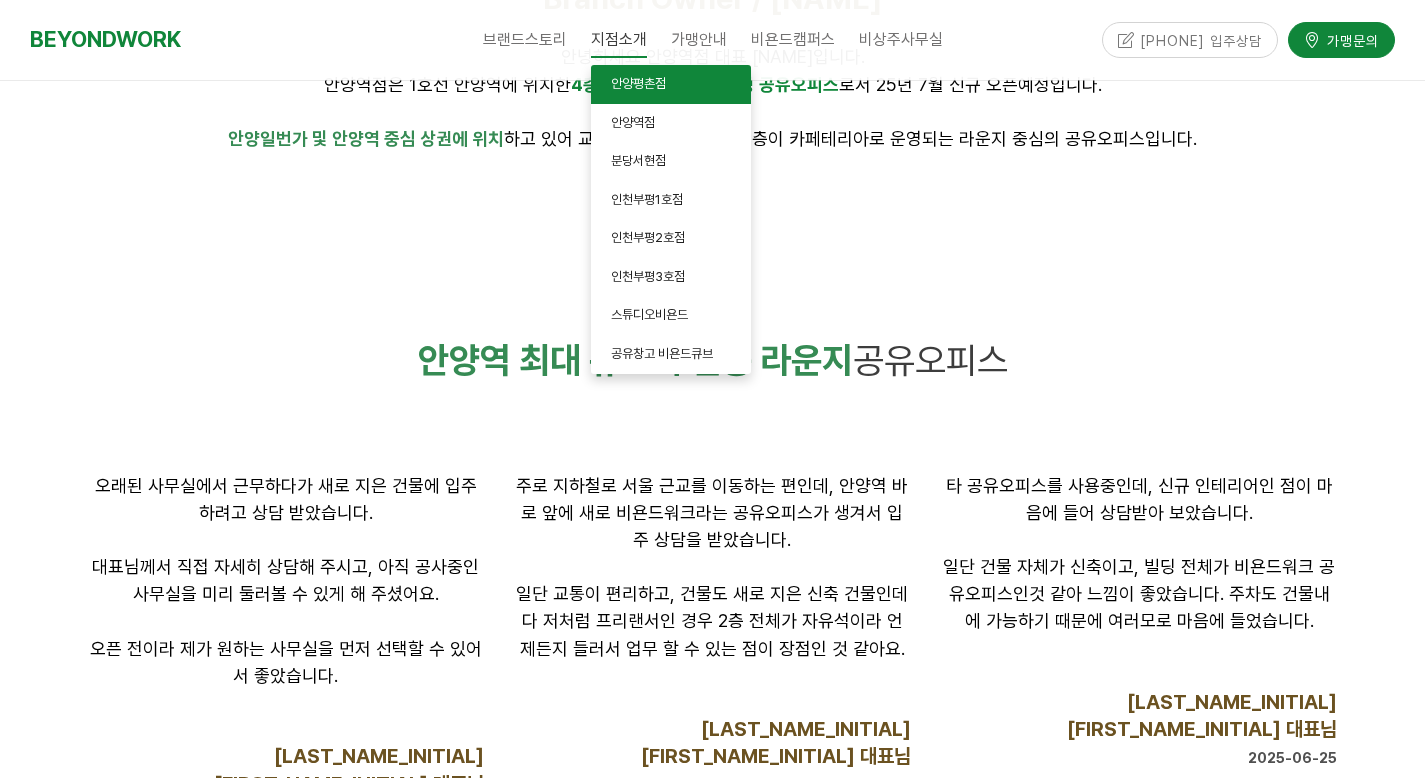 click on "안양평촌점" at bounding box center (638, 83) 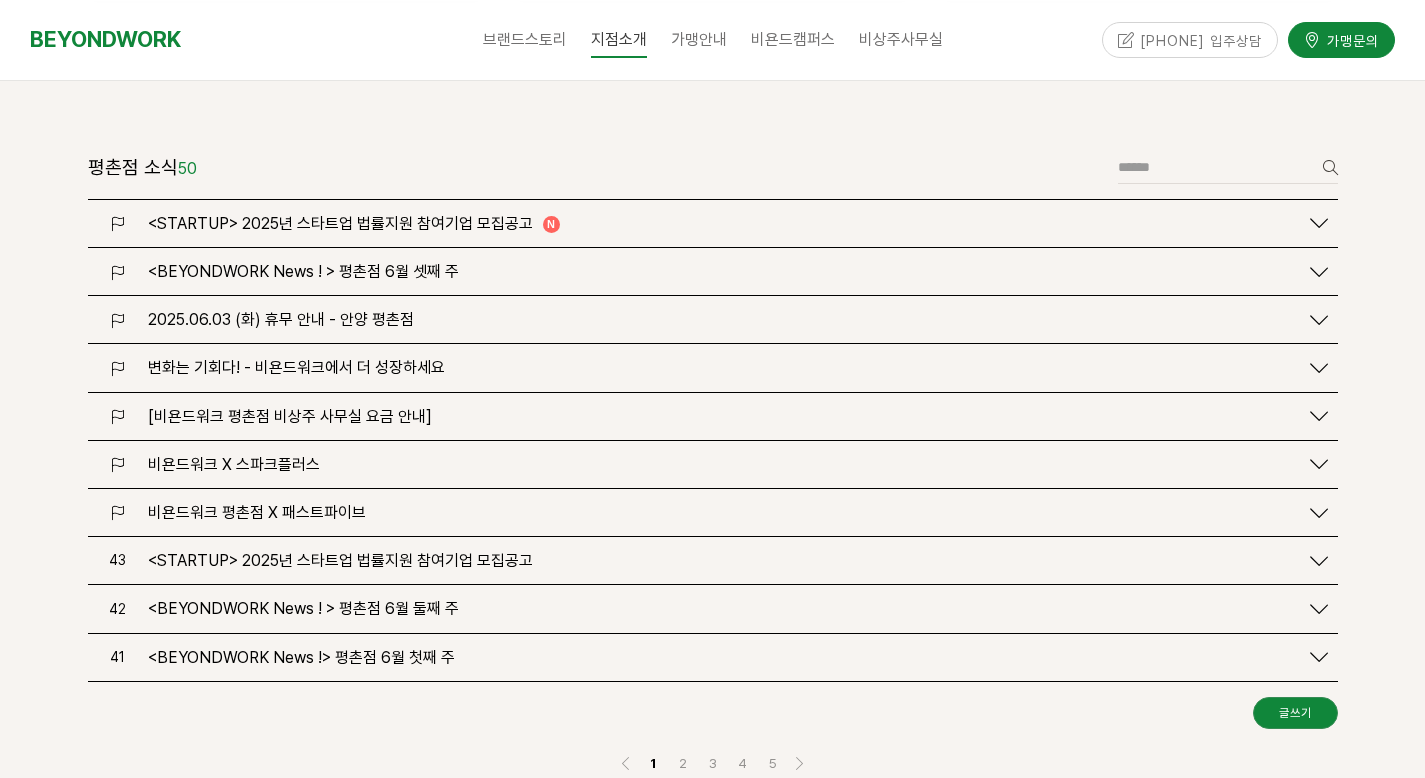 scroll, scrollTop: 2359, scrollLeft: 0, axis: vertical 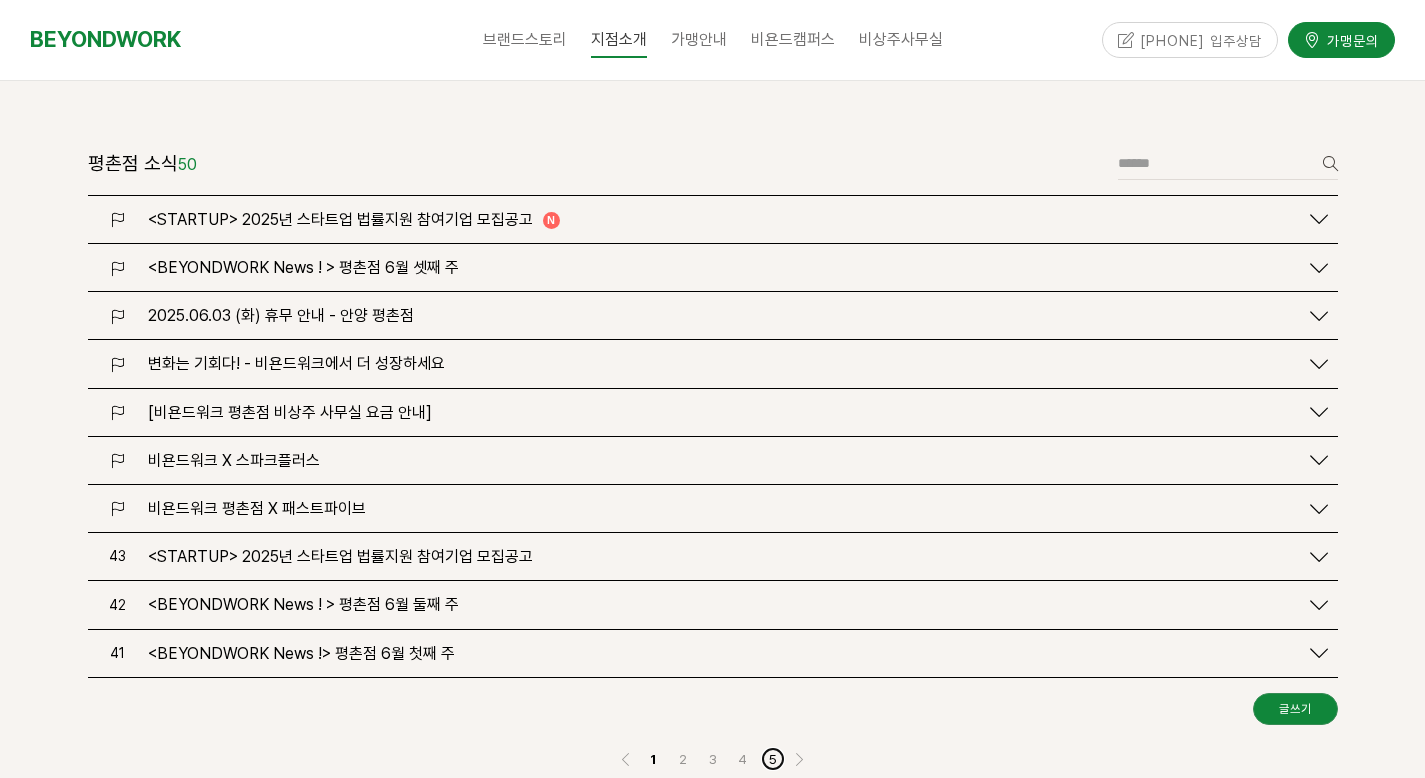click on "5" at bounding box center (773, 813) 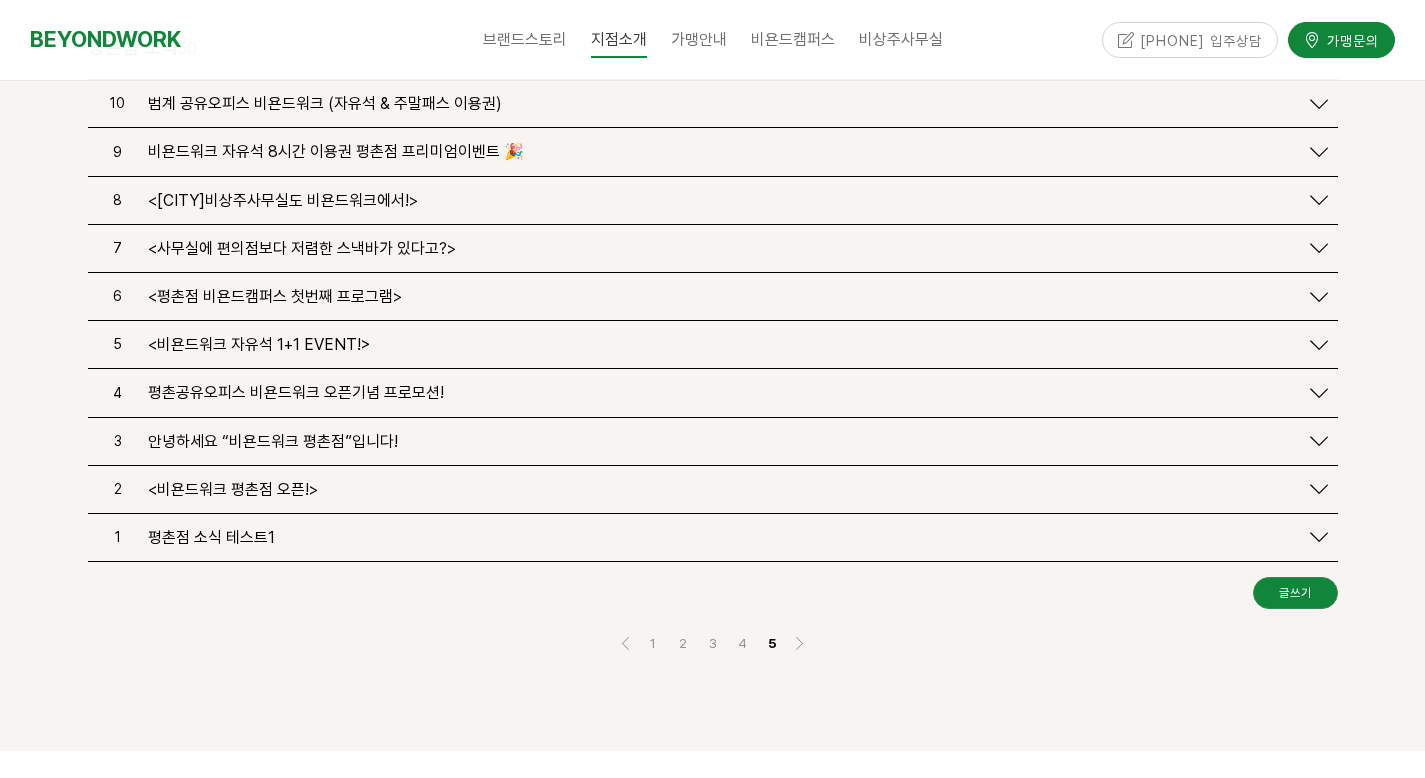 scroll, scrollTop: 2480, scrollLeft: 0, axis: vertical 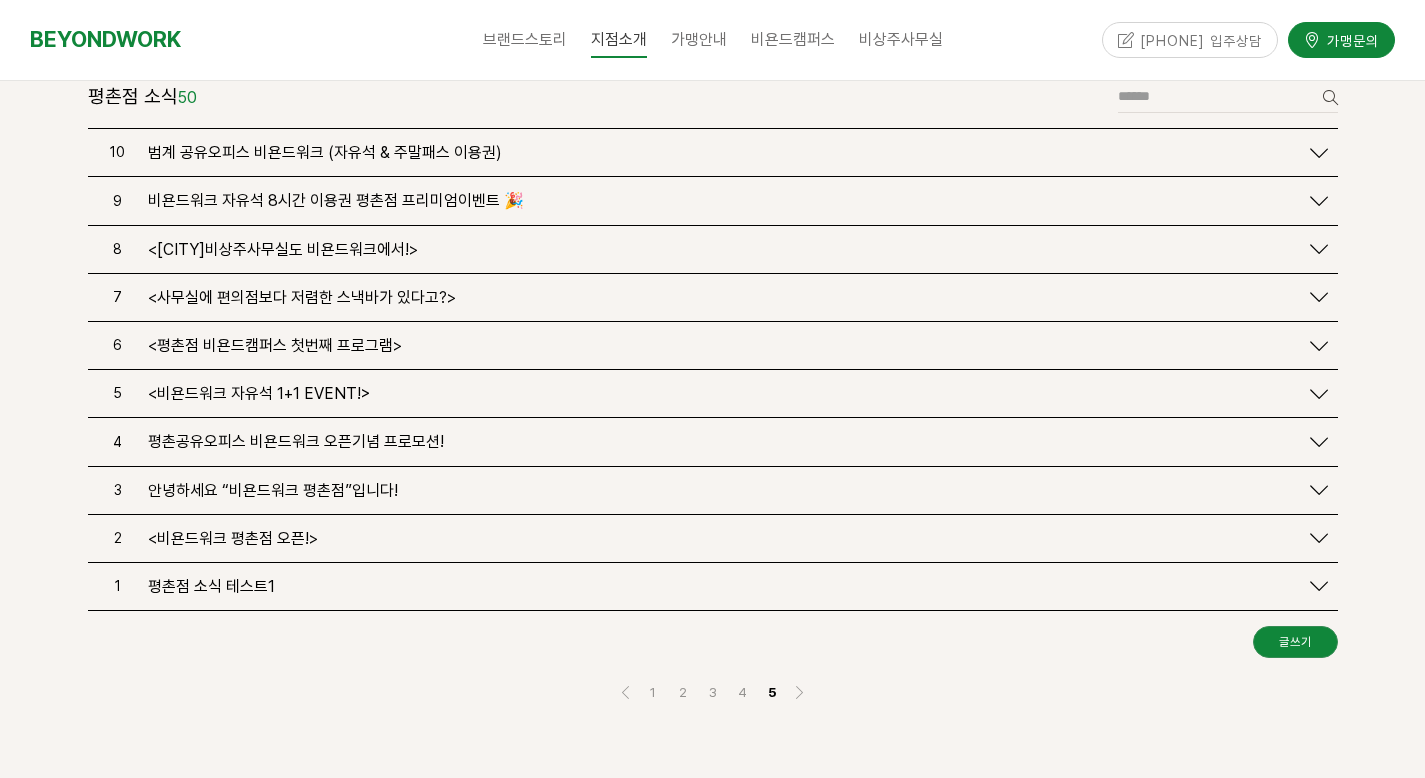 click on "평촌공유오피스 비욘드워크 오픈기념 프로모션!" at bounding box center [296, 387] 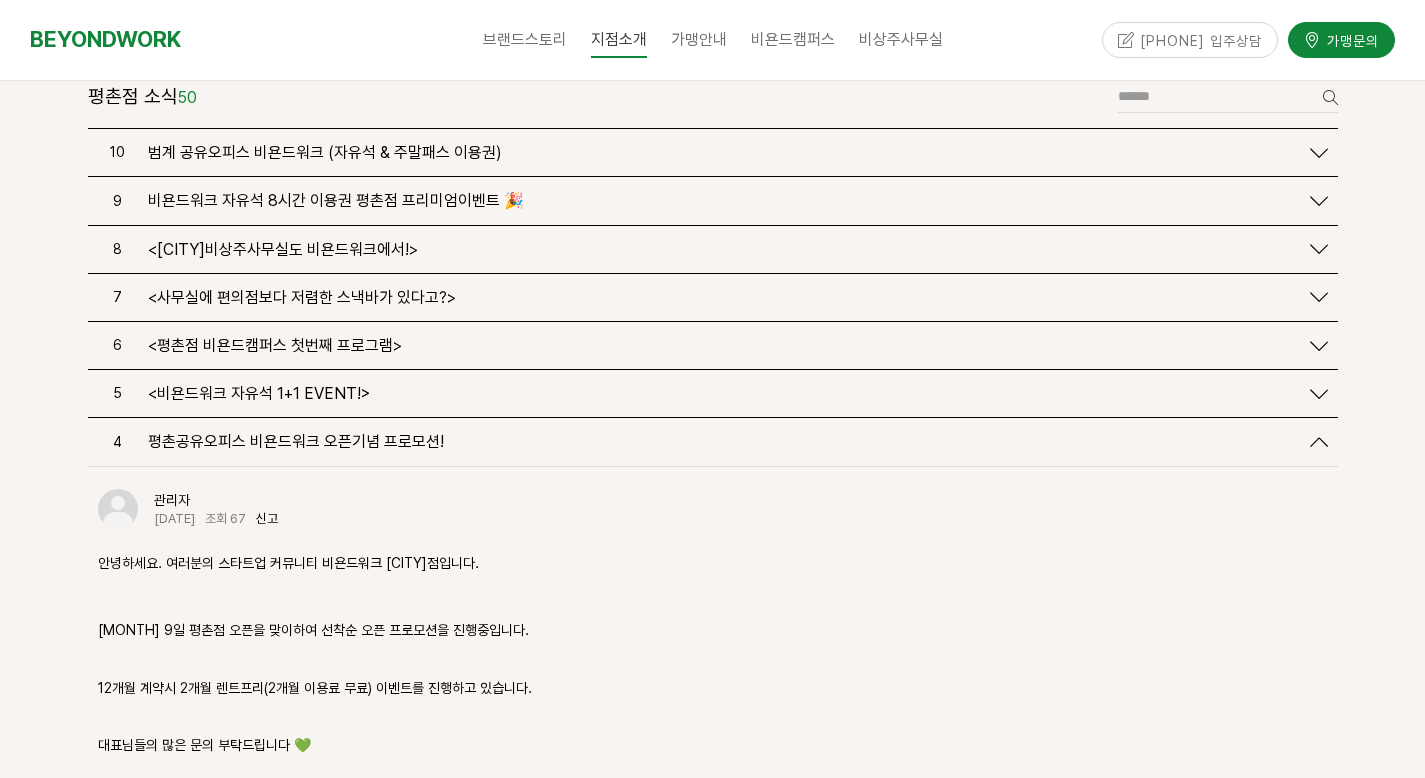 scroll, scrollTop: 2484, scrollLeft: 0, axis: vertical 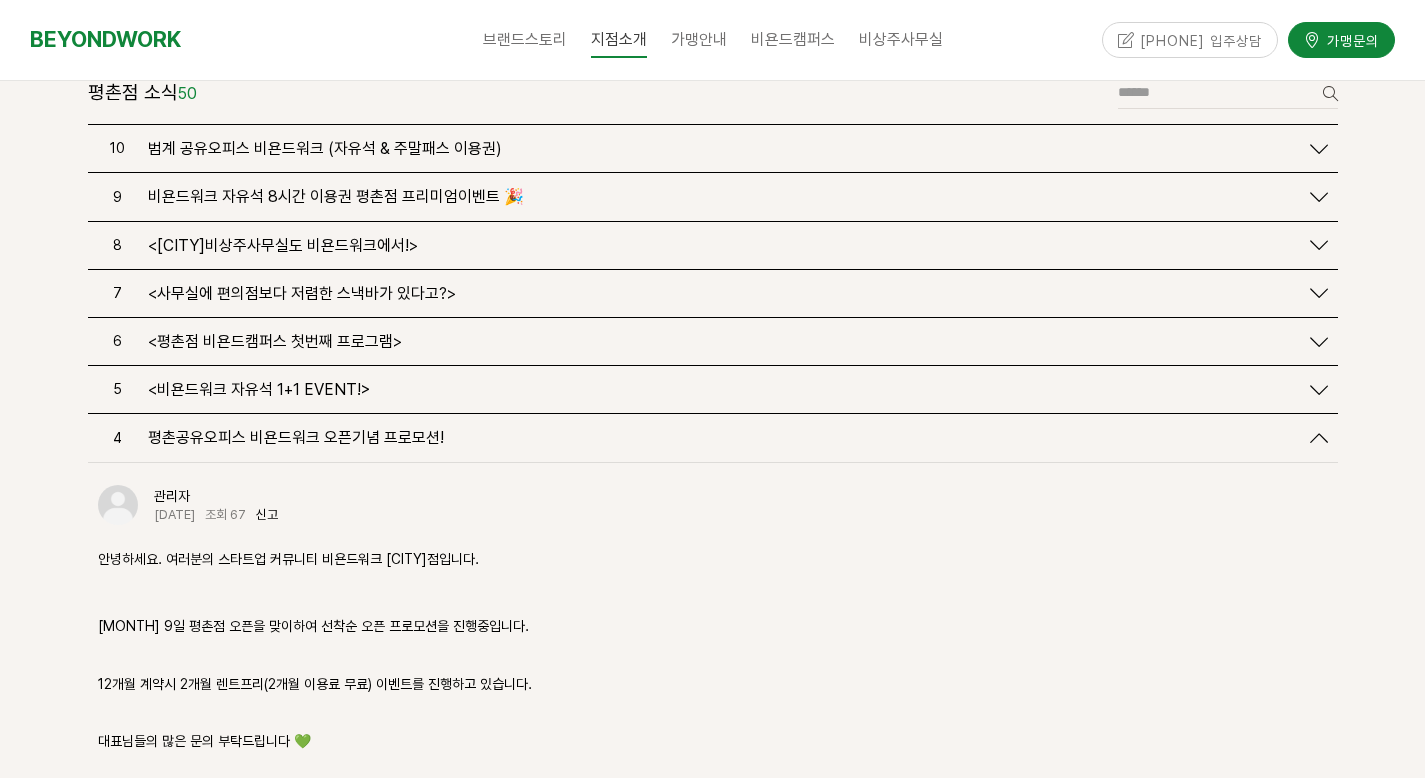 click on "<비욘드워크 자유석 1+1 EVENT!>" at bounding box center (259, 335) 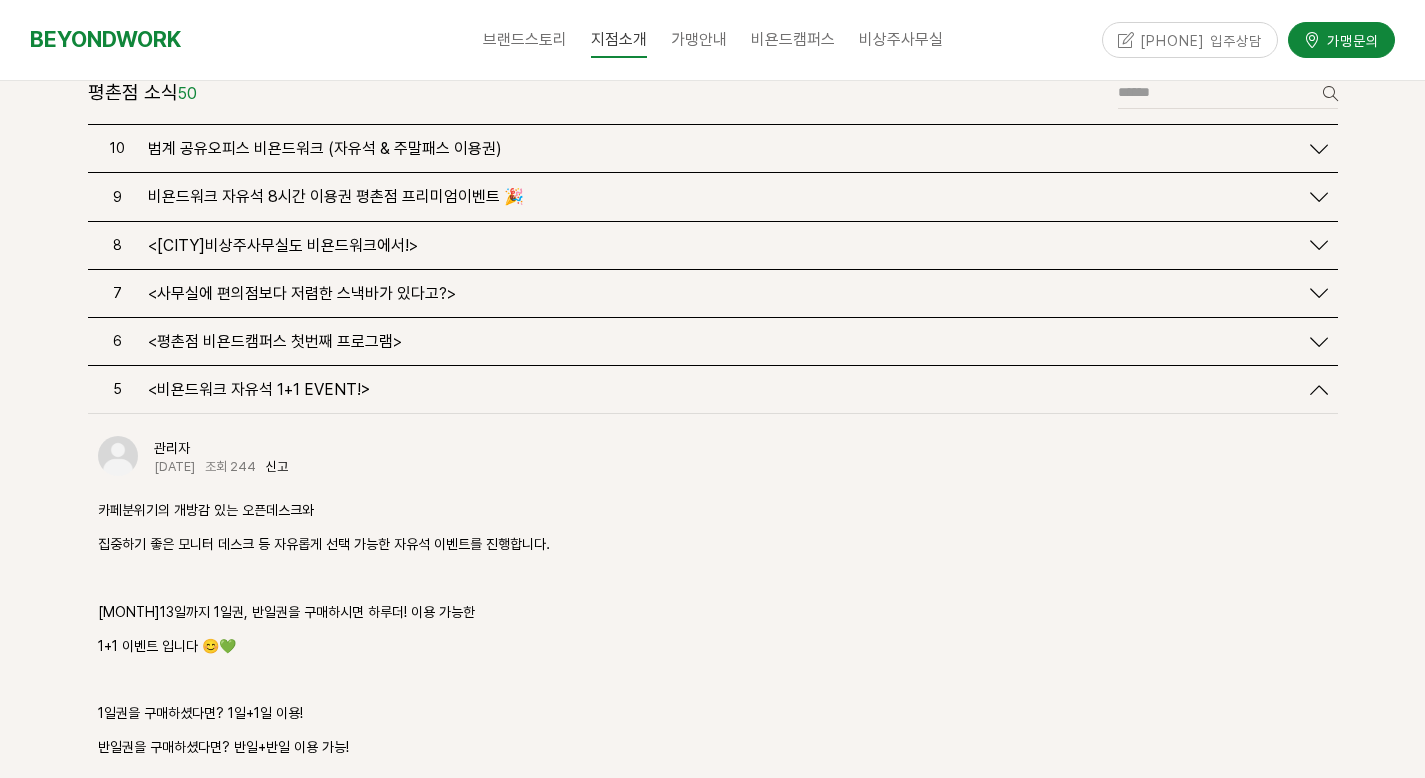 click on "<사무실에 편의점보다 저렴한 스낵바가 있다고?>" at bounding box center (302, 238) 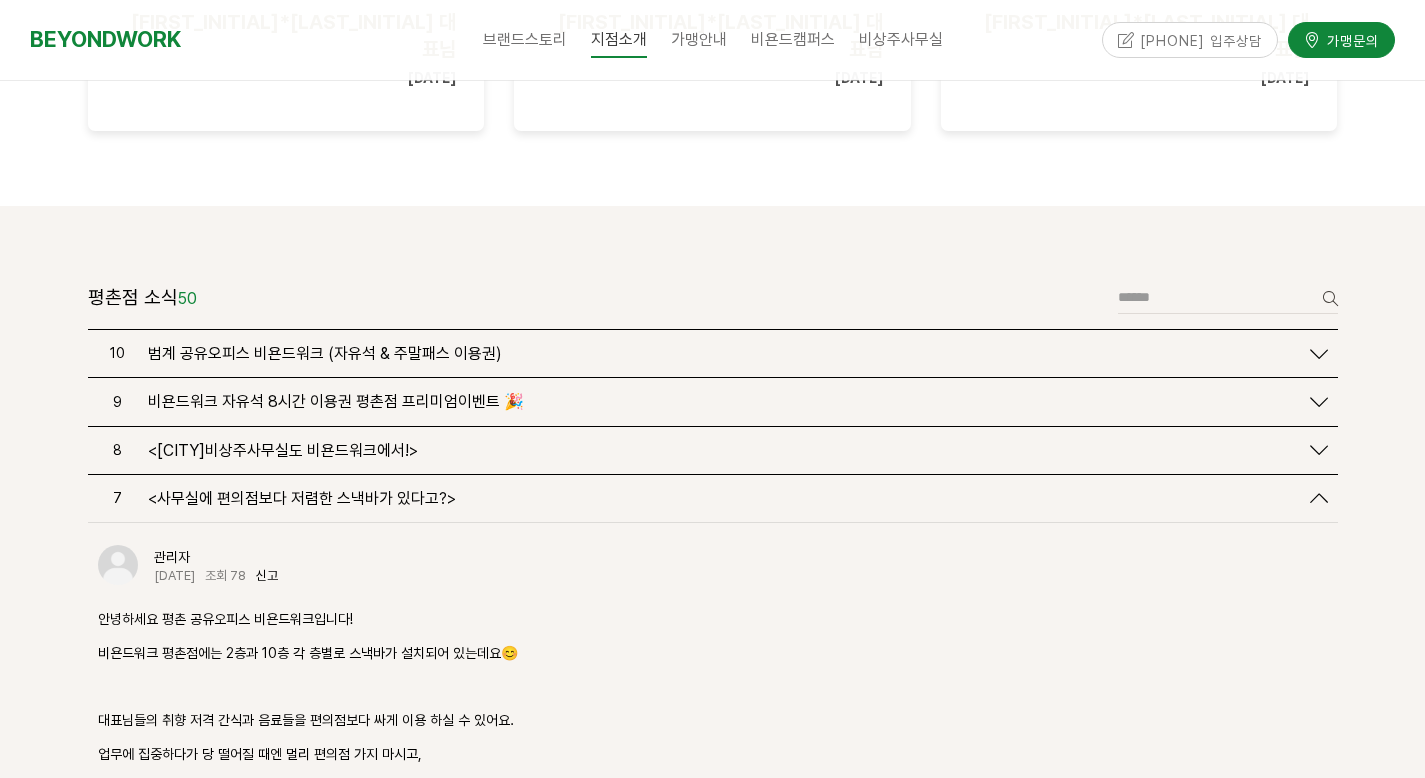 scroll, scrollTop: 1998, scrollLeft: 0, axis: vertical 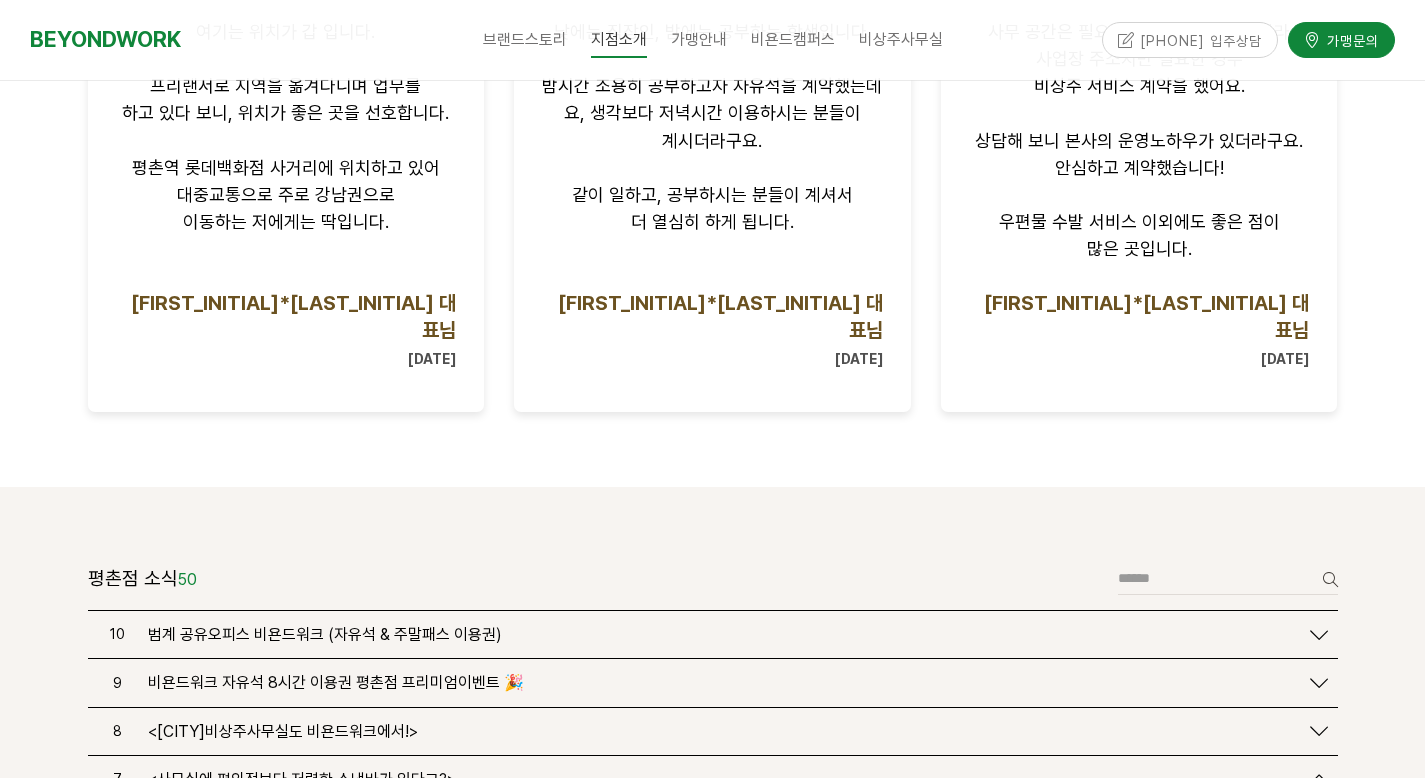 click on "범계 공유오피스 비욘드워크 (자유석 & 주말패스 이용권)" at bounding box center (325, 580) 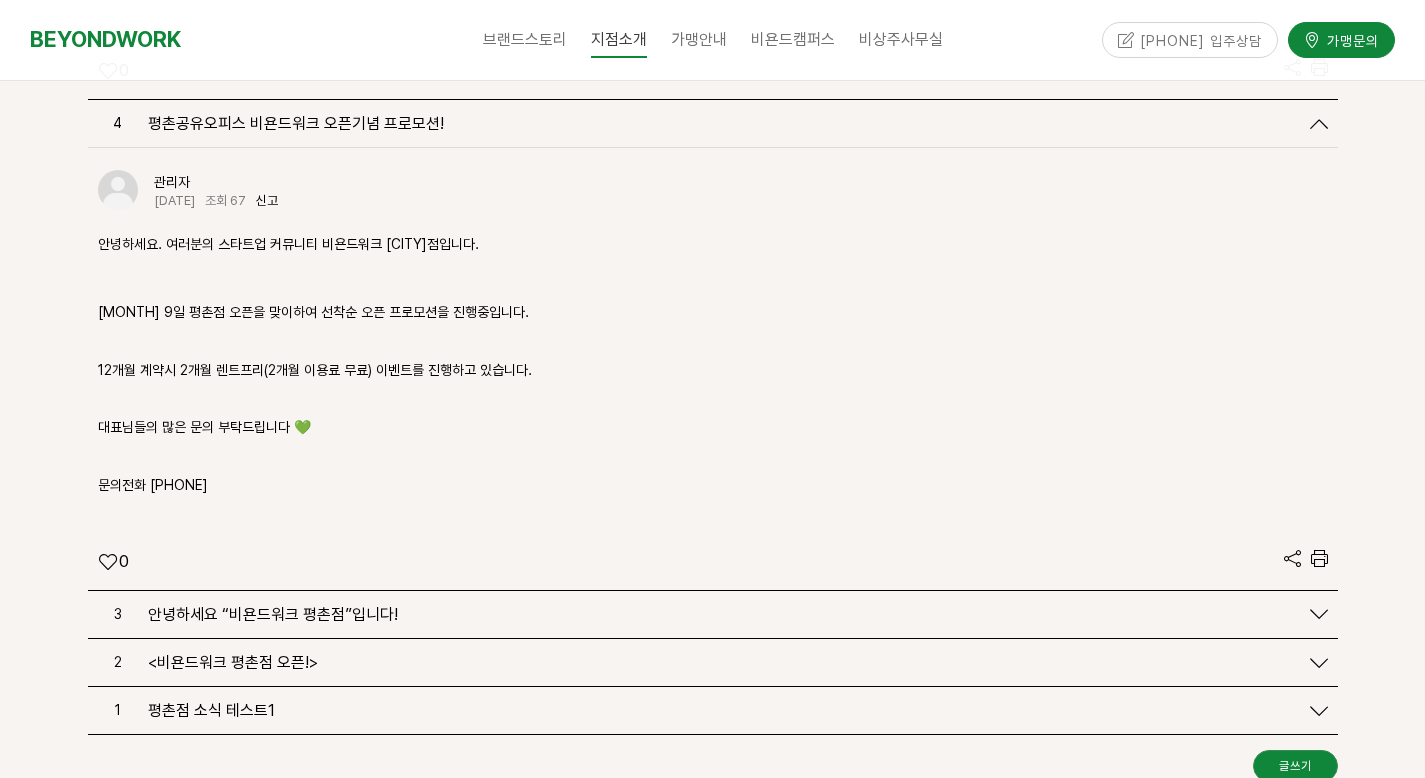 scroll, scrollTop: 5022, scrollLeft: 0, axis: vertical 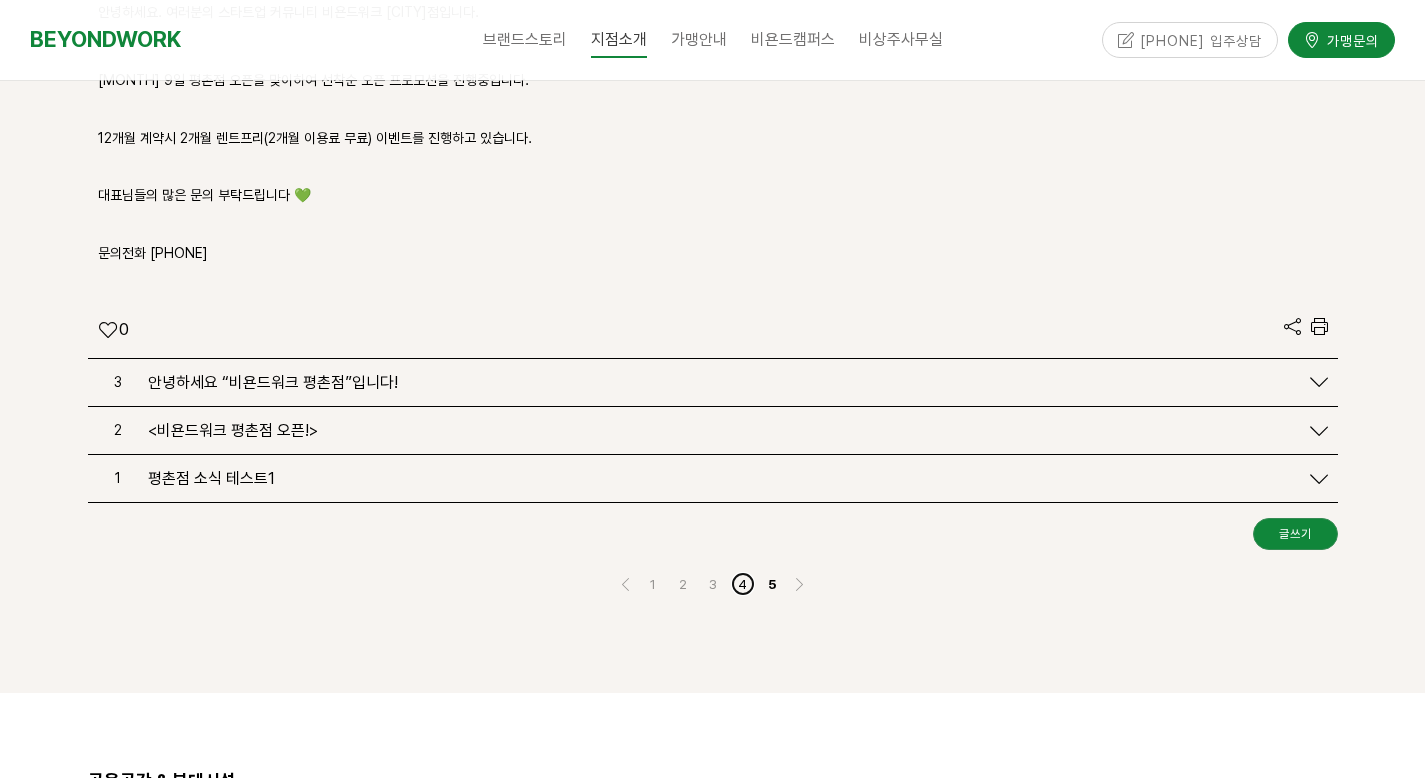 click on "4" at bounding box center (743, 530) 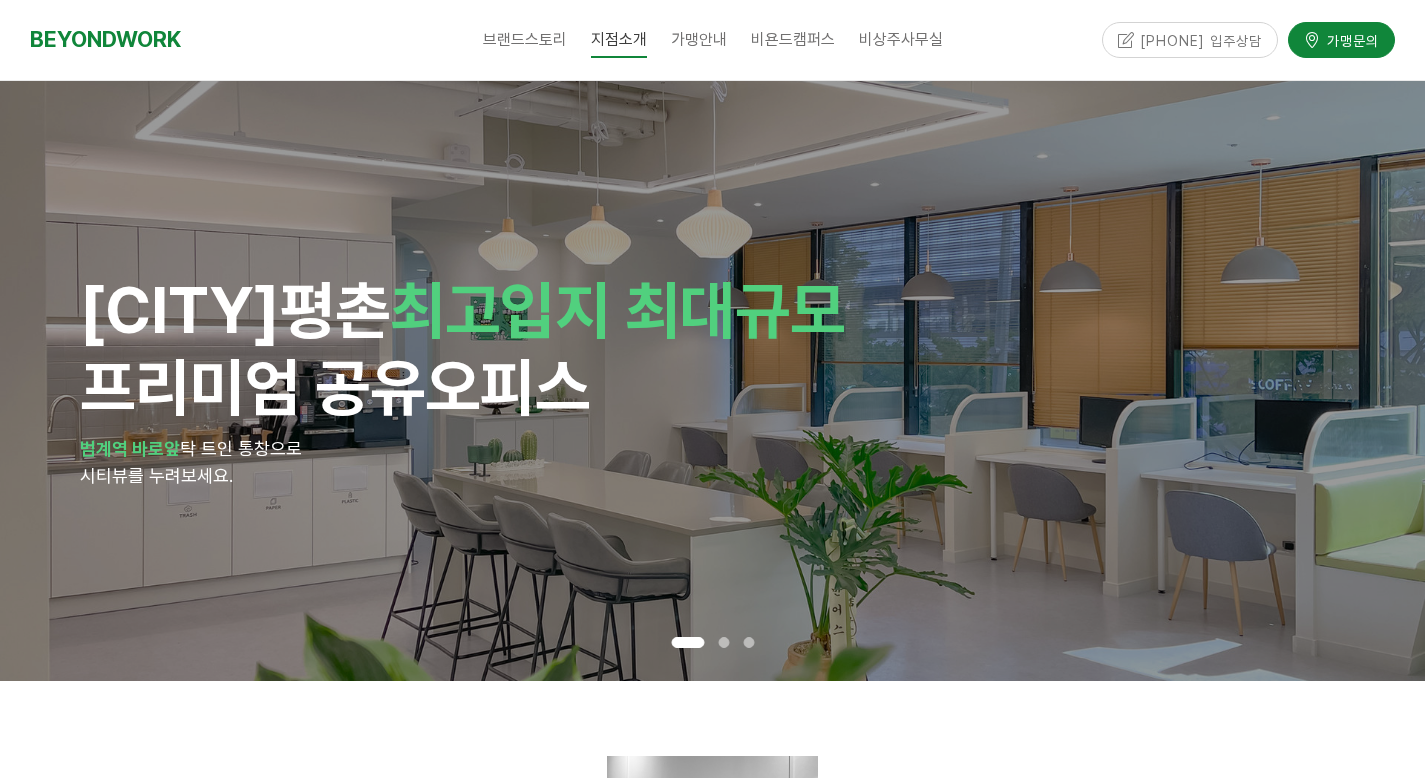 scroll, scrollTop: 2409, scrollLeft: 0, axis: vertical 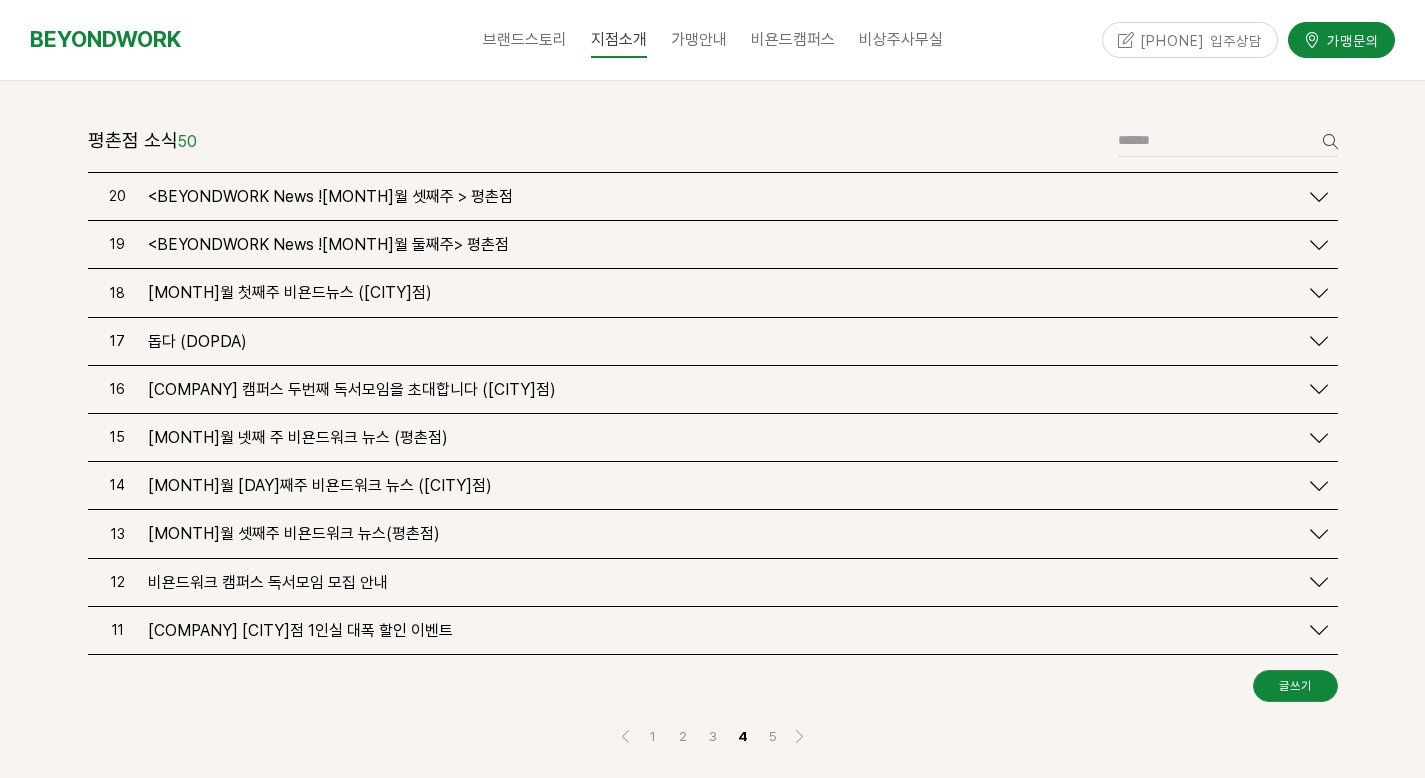 click on "돕다 (DOPDA)" at bounding box center [197, 313] 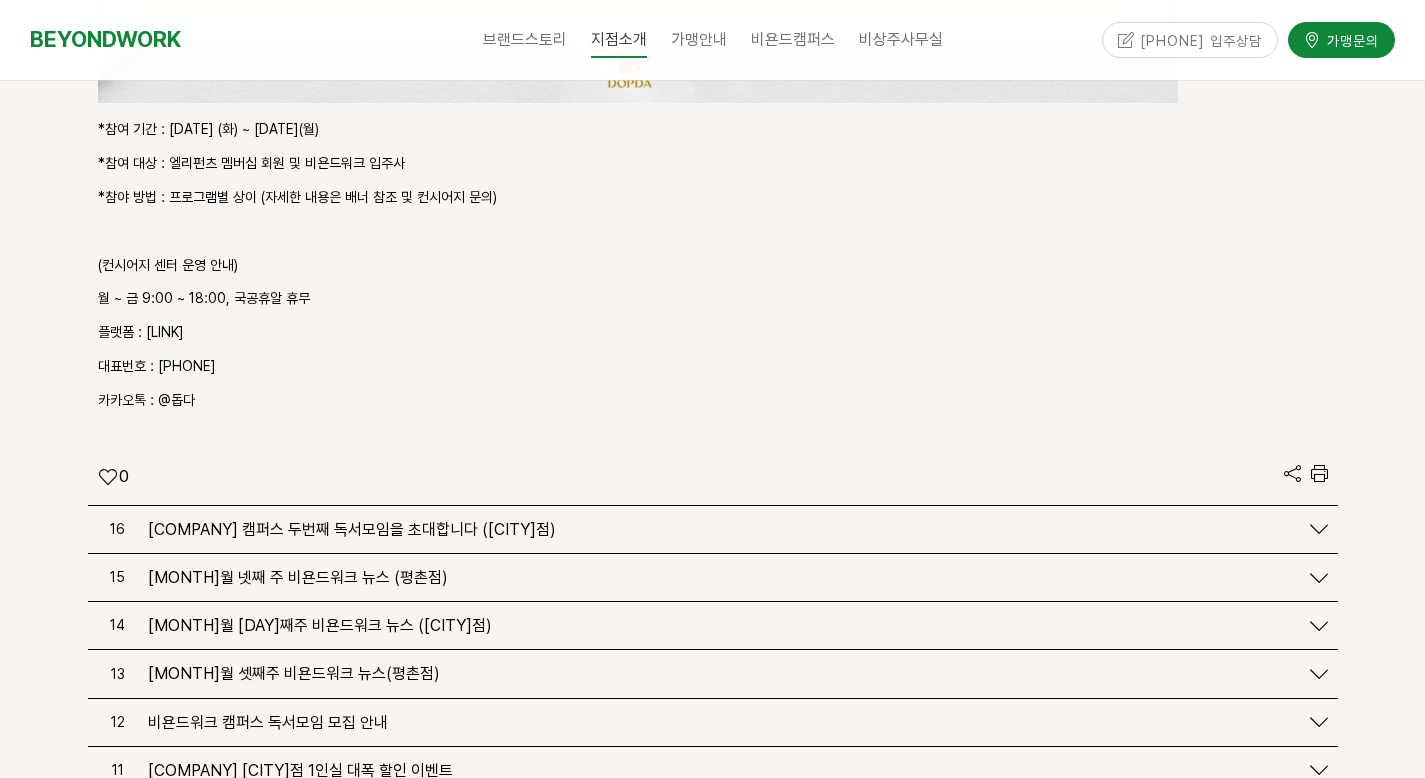 scroll, scrollTop: 5651, scrollLeft: 0, axis: vertical 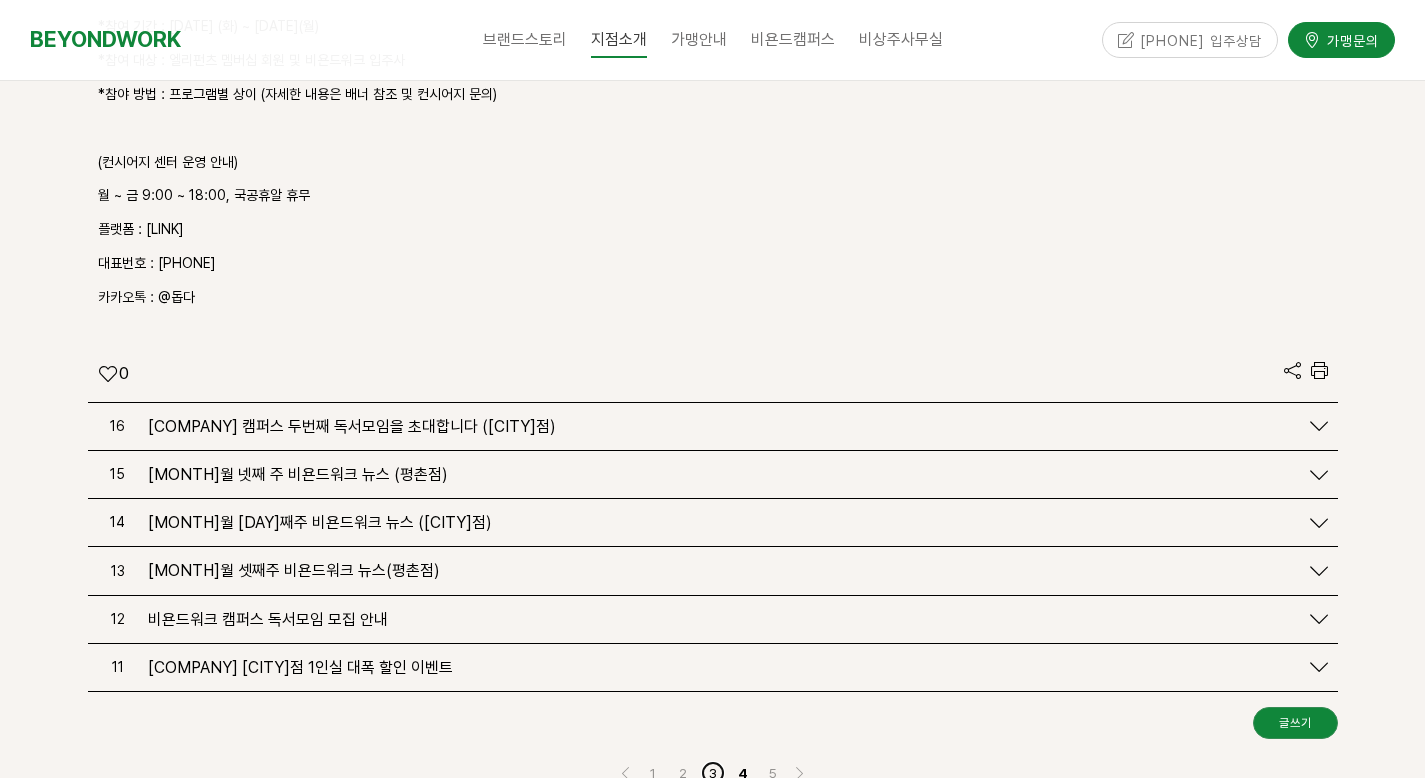 click on "3" at bounding box center (713, 746) 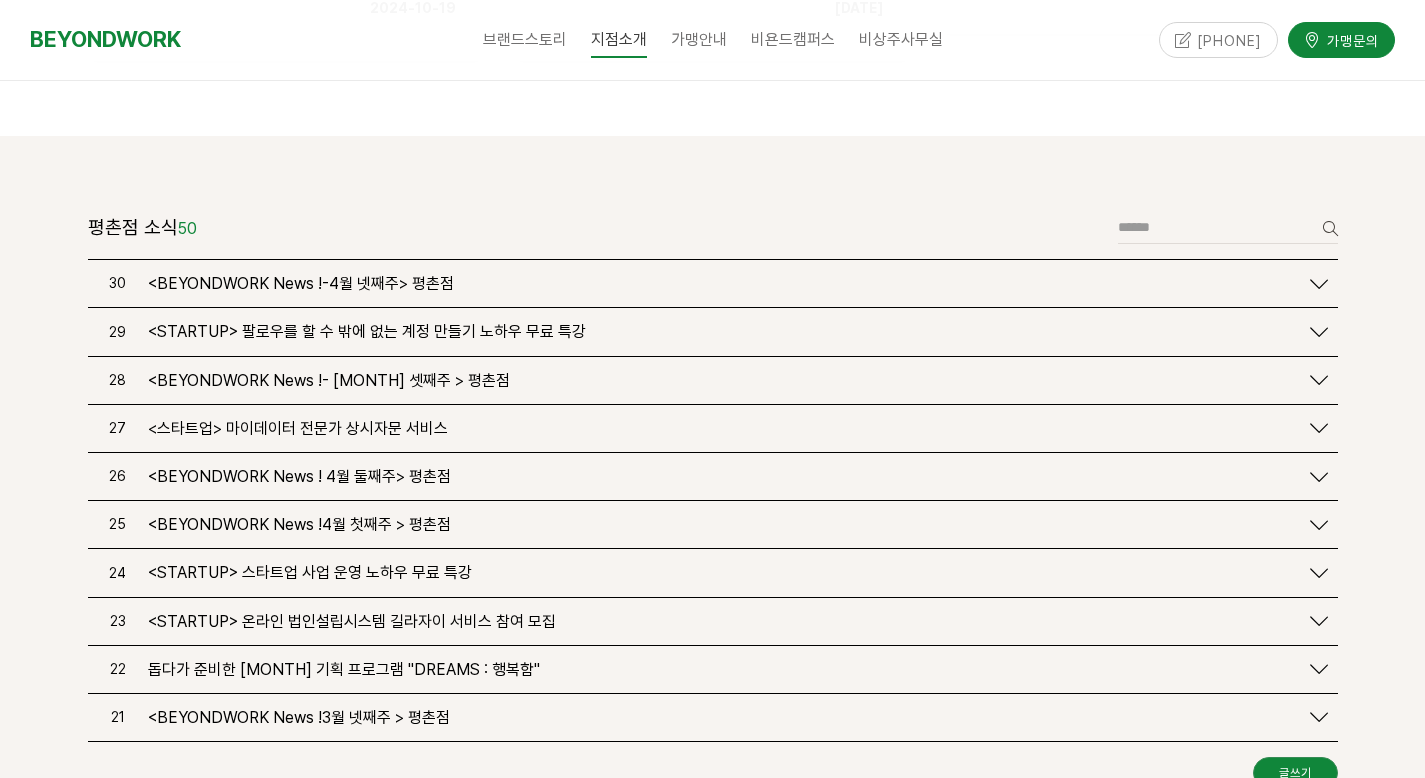 scroll, scrollTop: 2378, scrollLeft: 0, axis: vertical 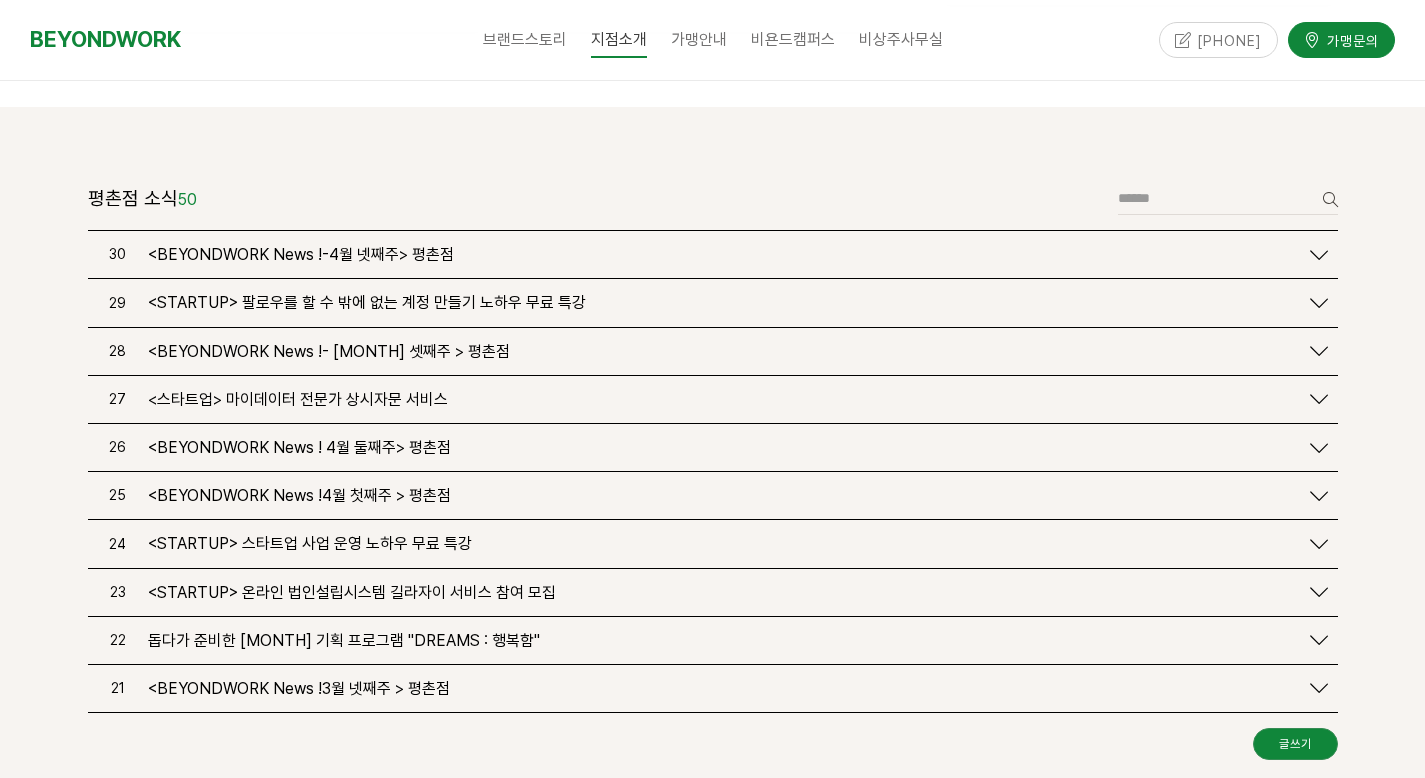 click on "2" at bounding box center (683, 794) 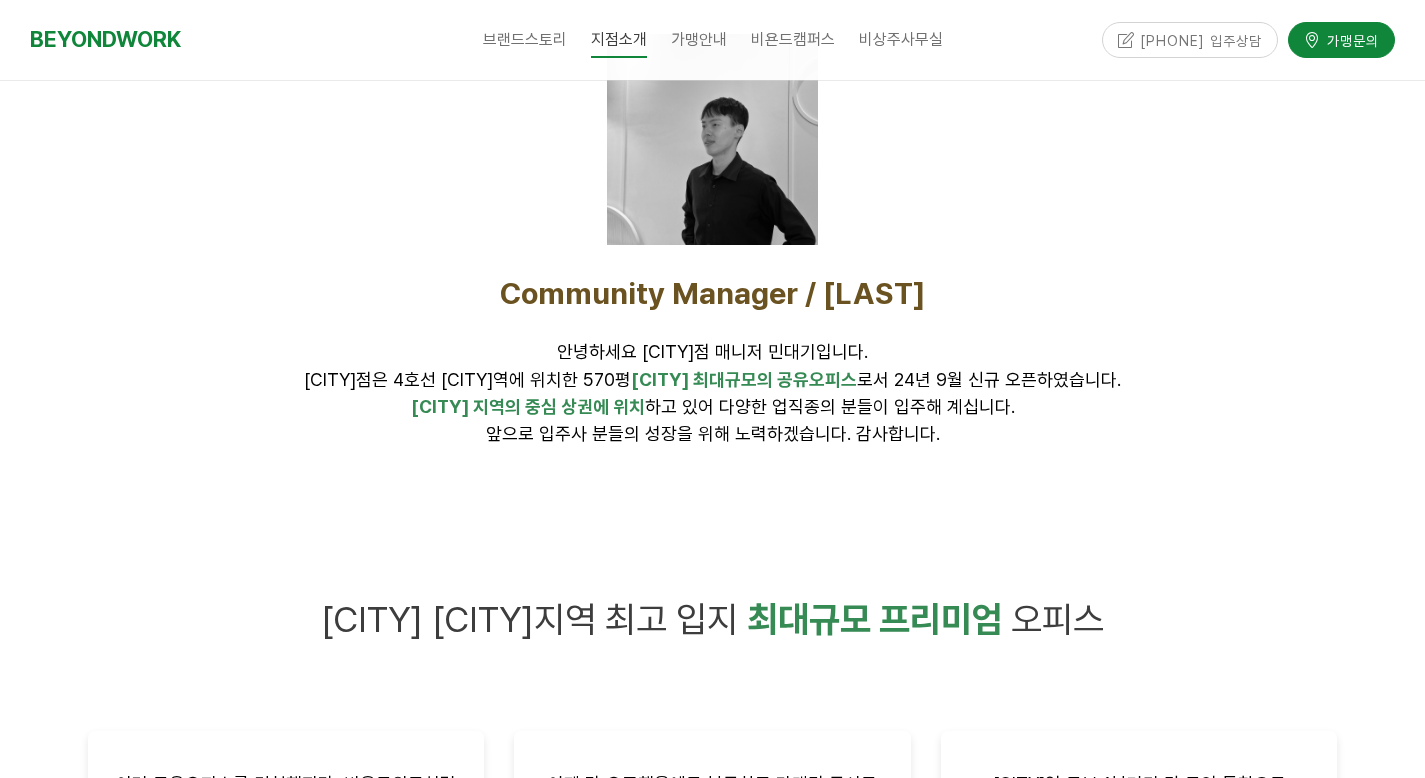 scroll, scrollTop: 2301, scrollLeft: 0, axis: vertical 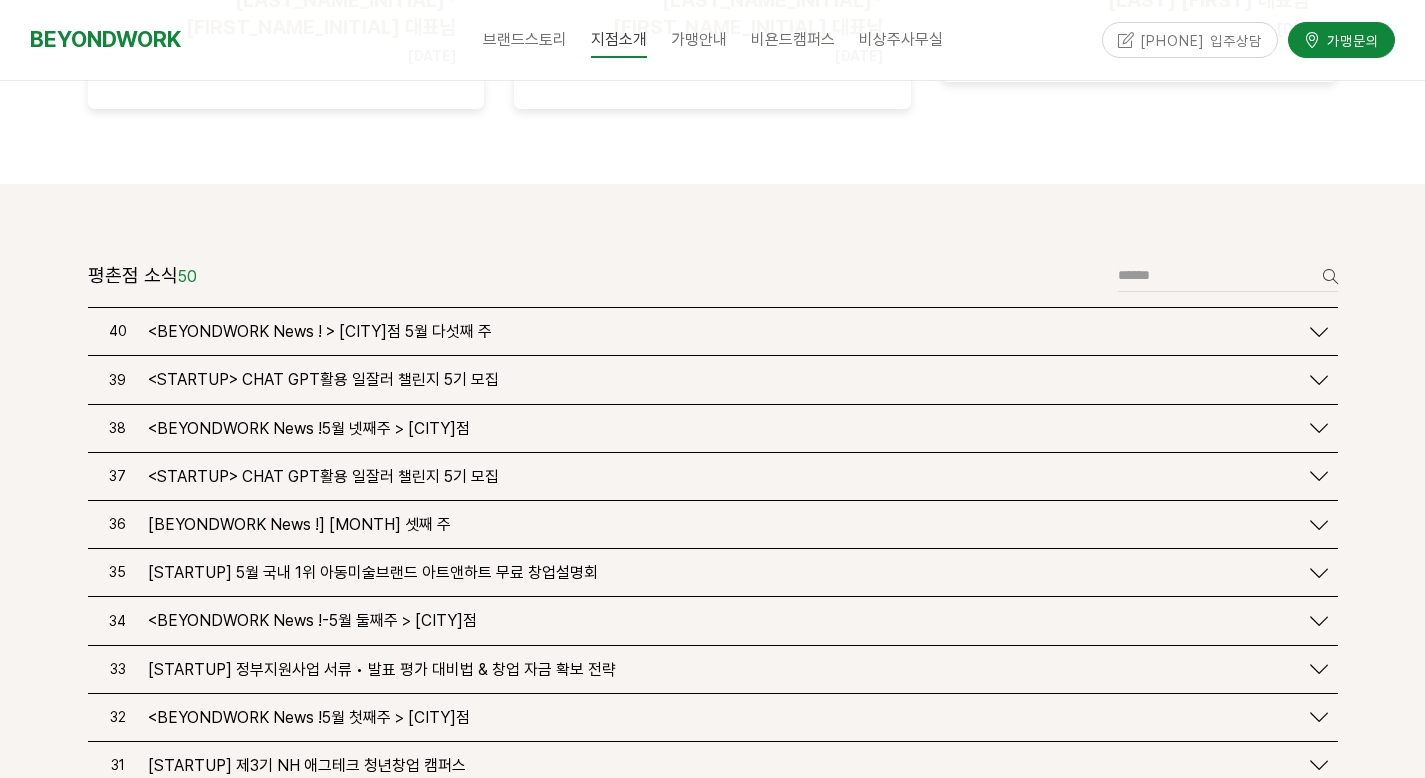 click on "<BEYONDWORK News !5월 첫째주 > 평촌점" at bounding box center (299, 662) 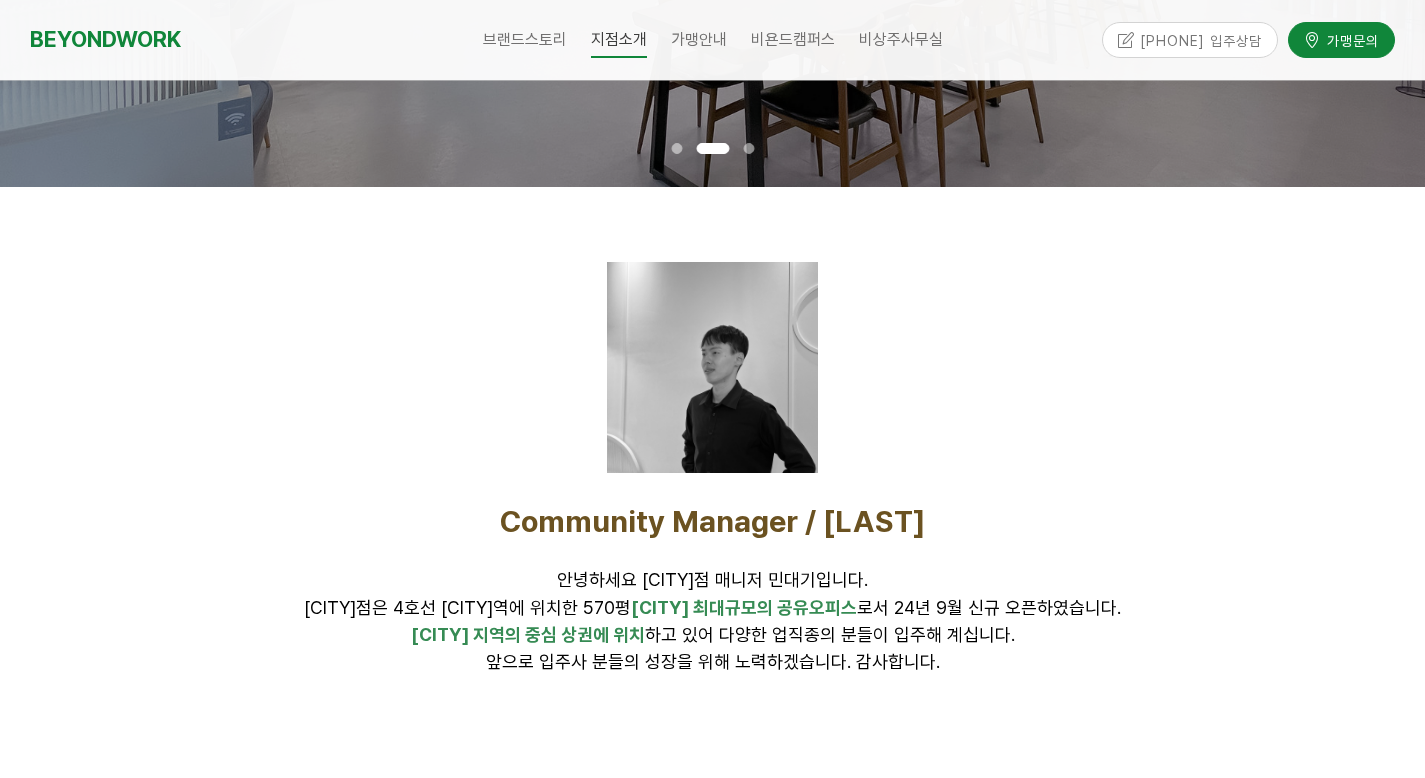 scroll, scrollTop: 256, scrollLeft: 0, axis: vertical 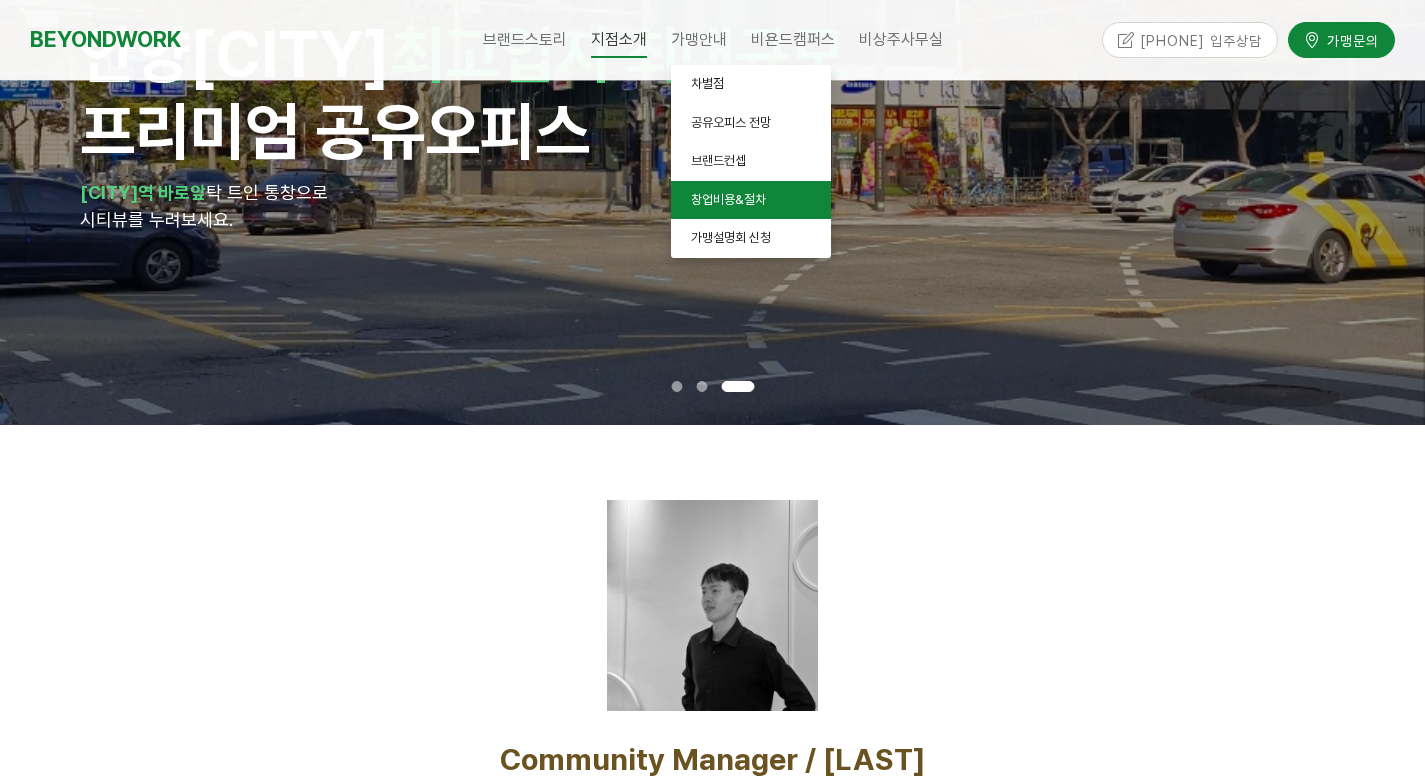 click on "창업비용&절차" at bounding box center [728, 199] 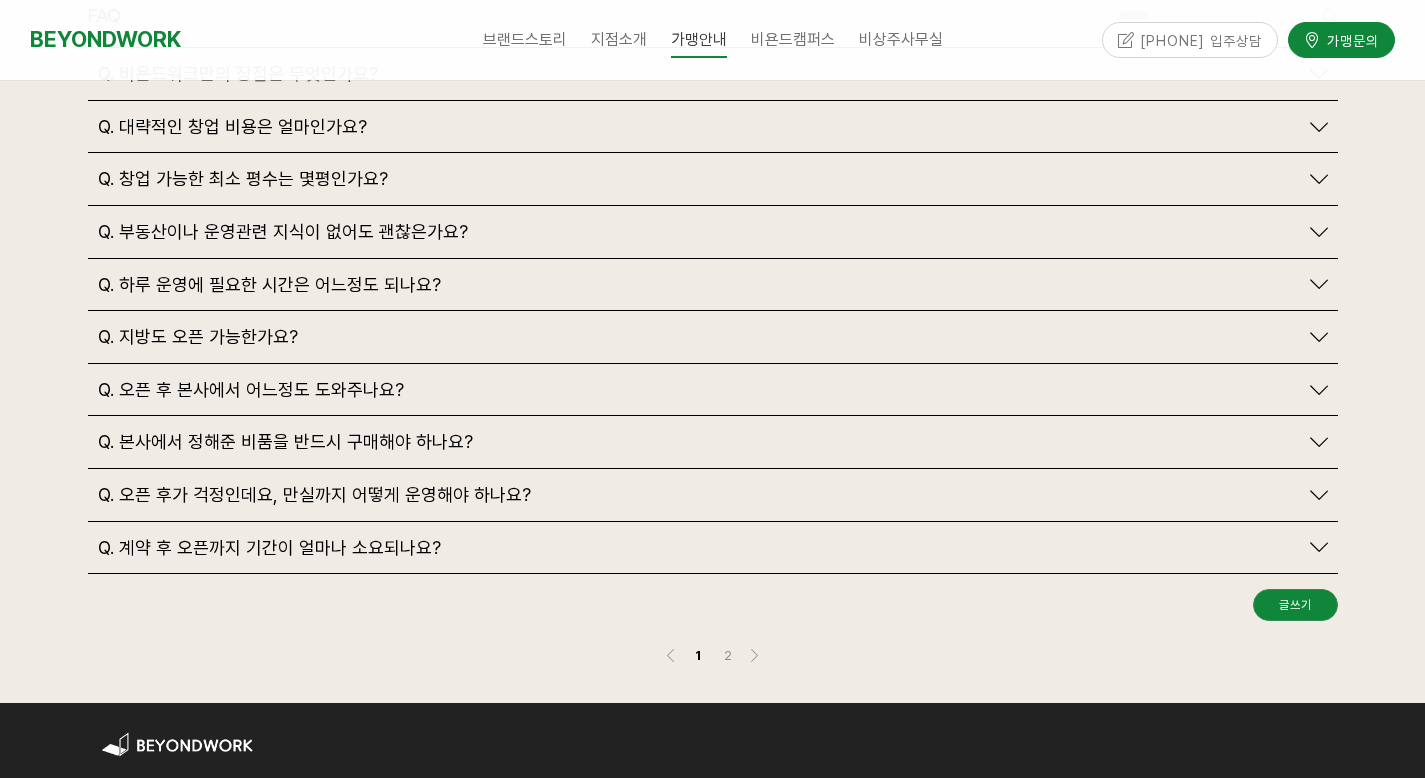 scroll, scrollTop: 4801, scrollLeft: 0, axis: vertical 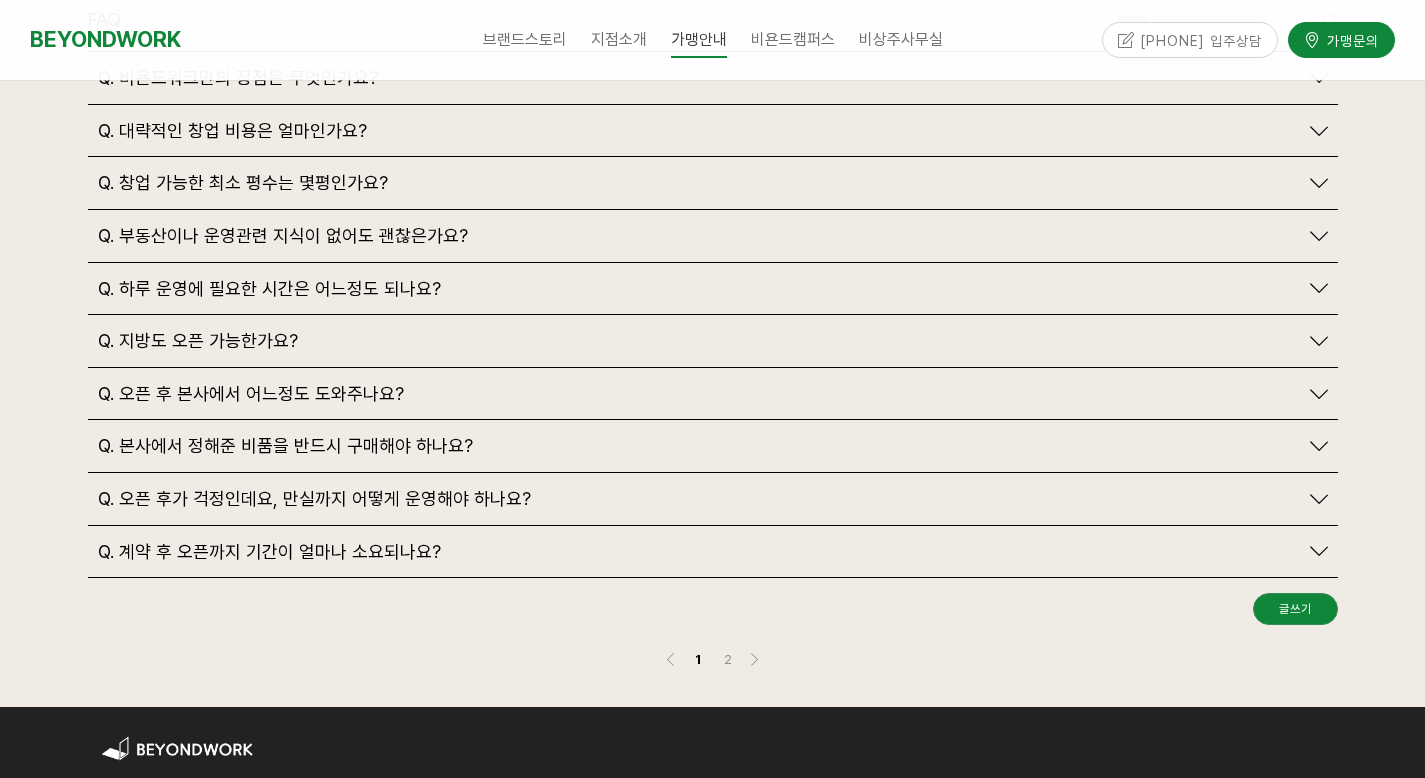 click on "Q. 지방도 오픈 가능한가요?" at bounding box center (198, 341) 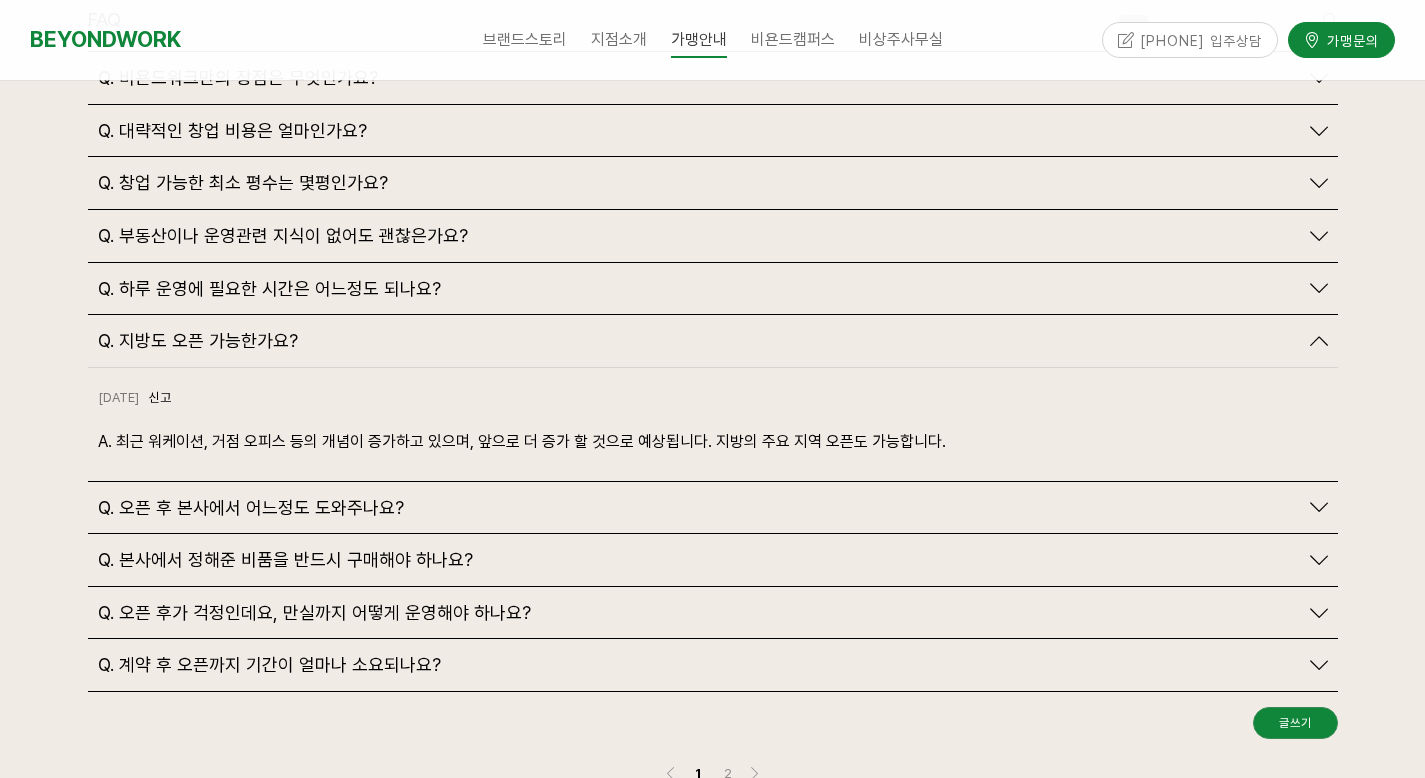 click on "Q. 오픈 후 본사에서 어느정도 도와주나요?" at bounding box center [251, 508] 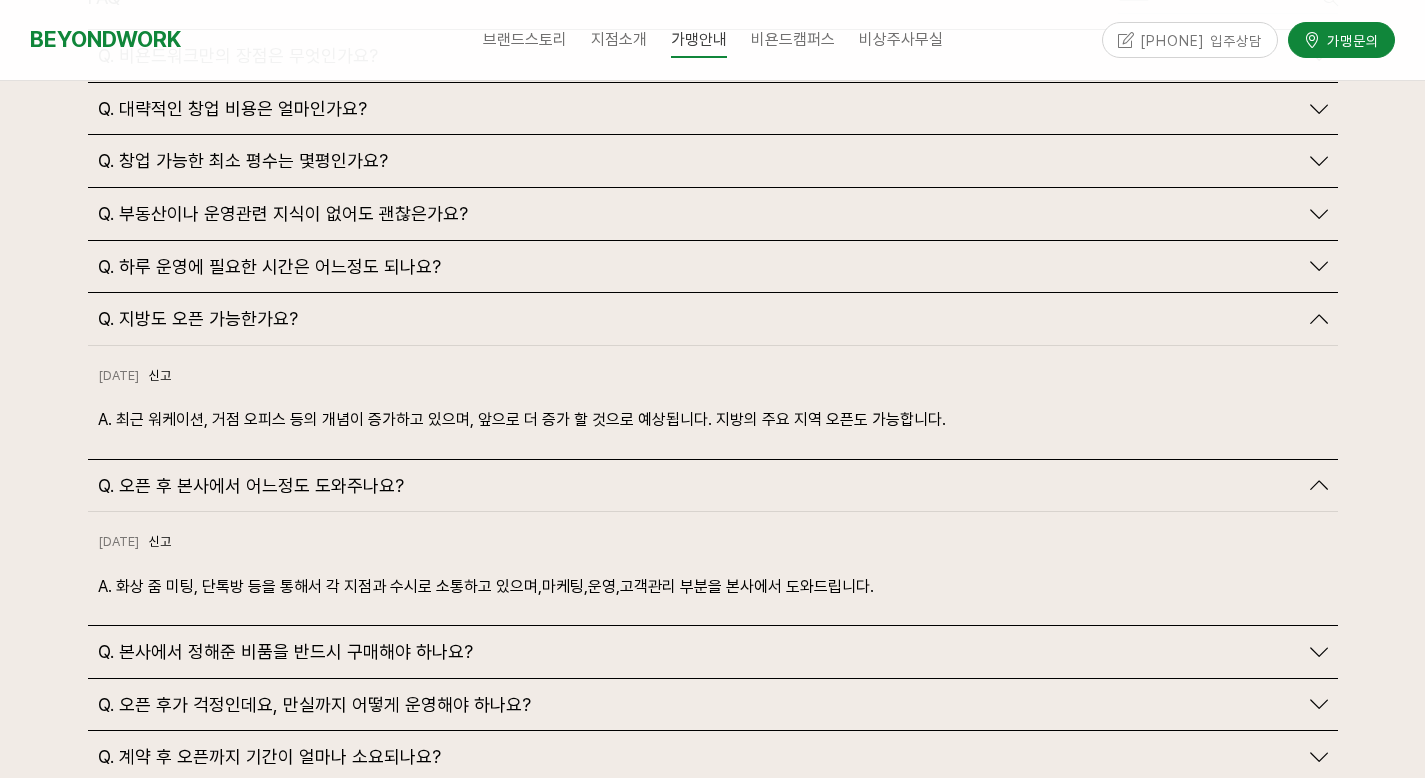 scroll, scrollTop: 4918, scrollLeft: 0, axis: vertical 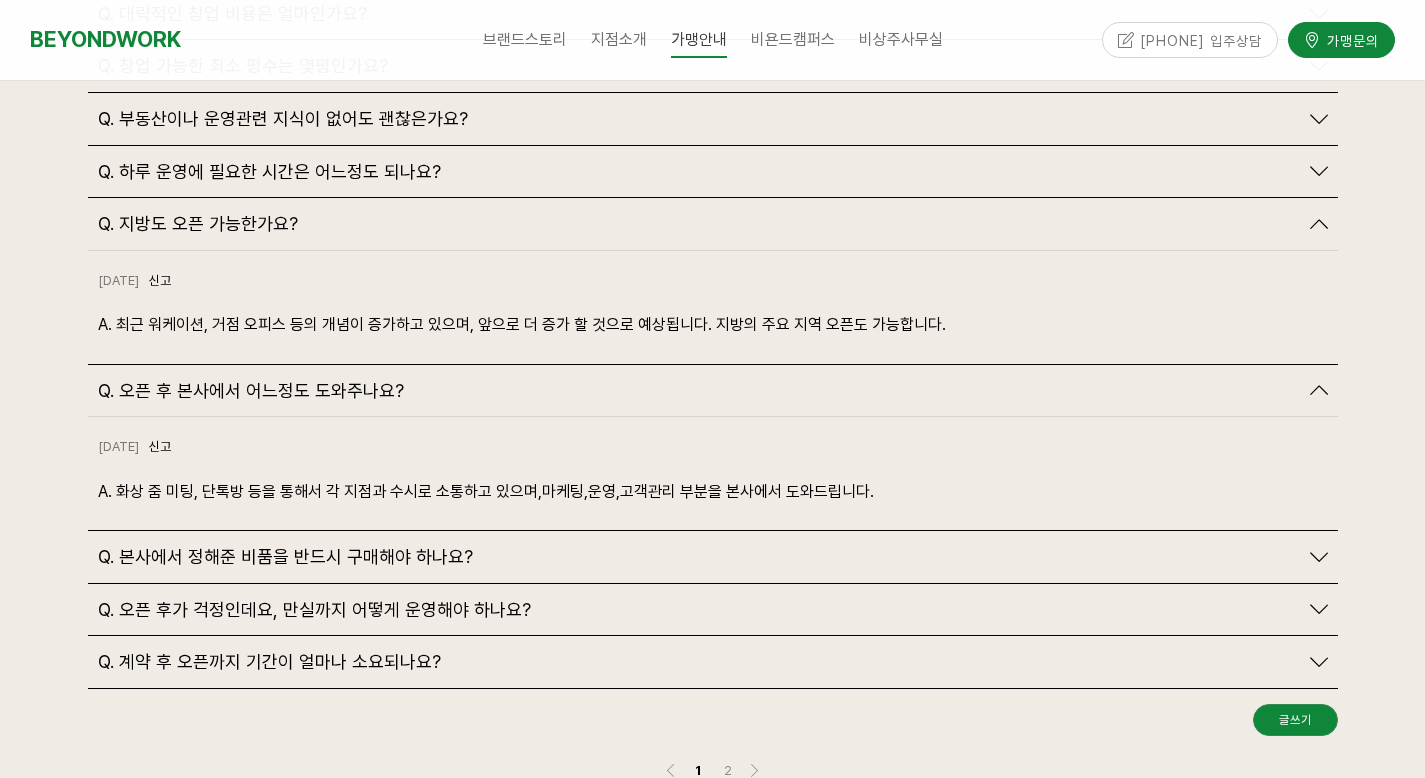 click on "Q. 오픈 후가 걱정인데요, 만실까지 어떻게 운영해야 하나요?" at bounding box center (314, 610) 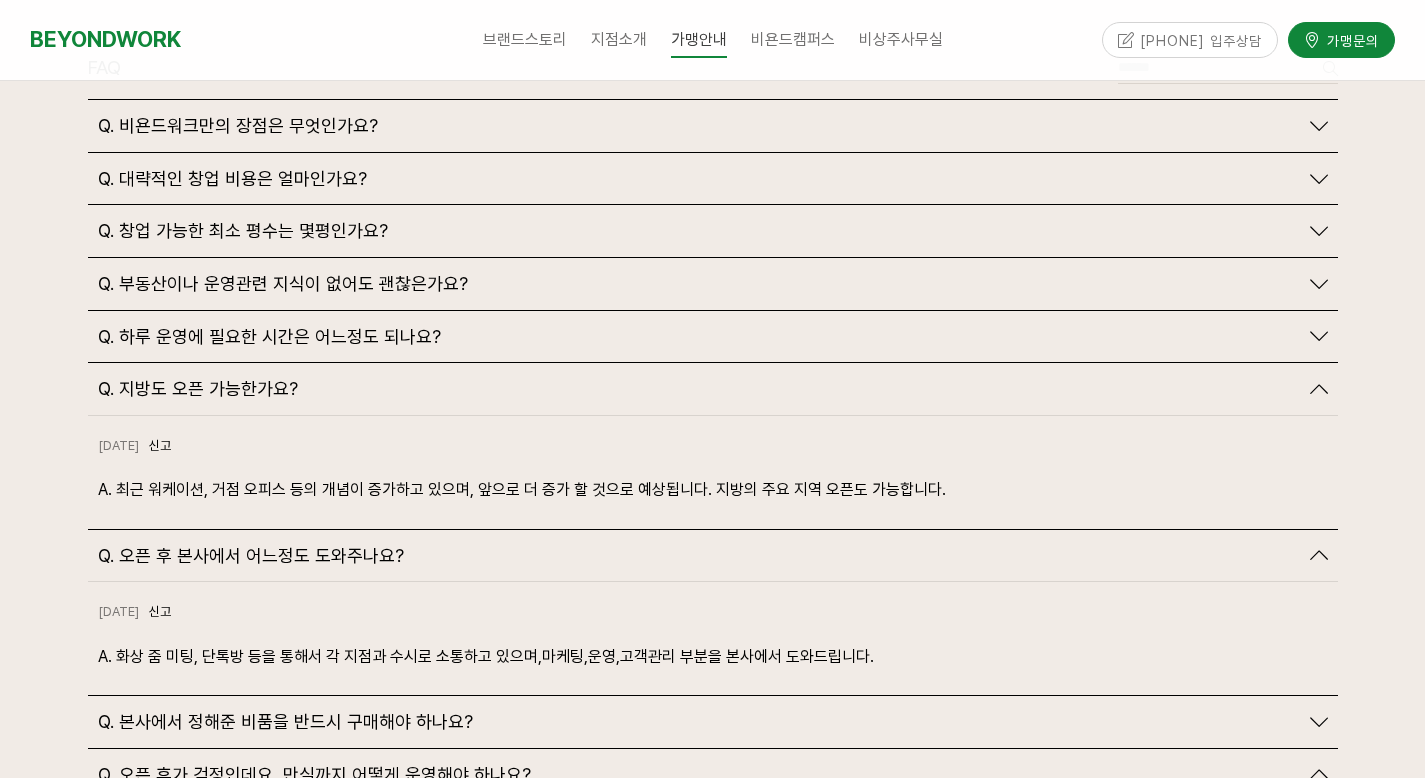 scroll, scrollTop: 4643, scrollLeft: 0, axis: vertical 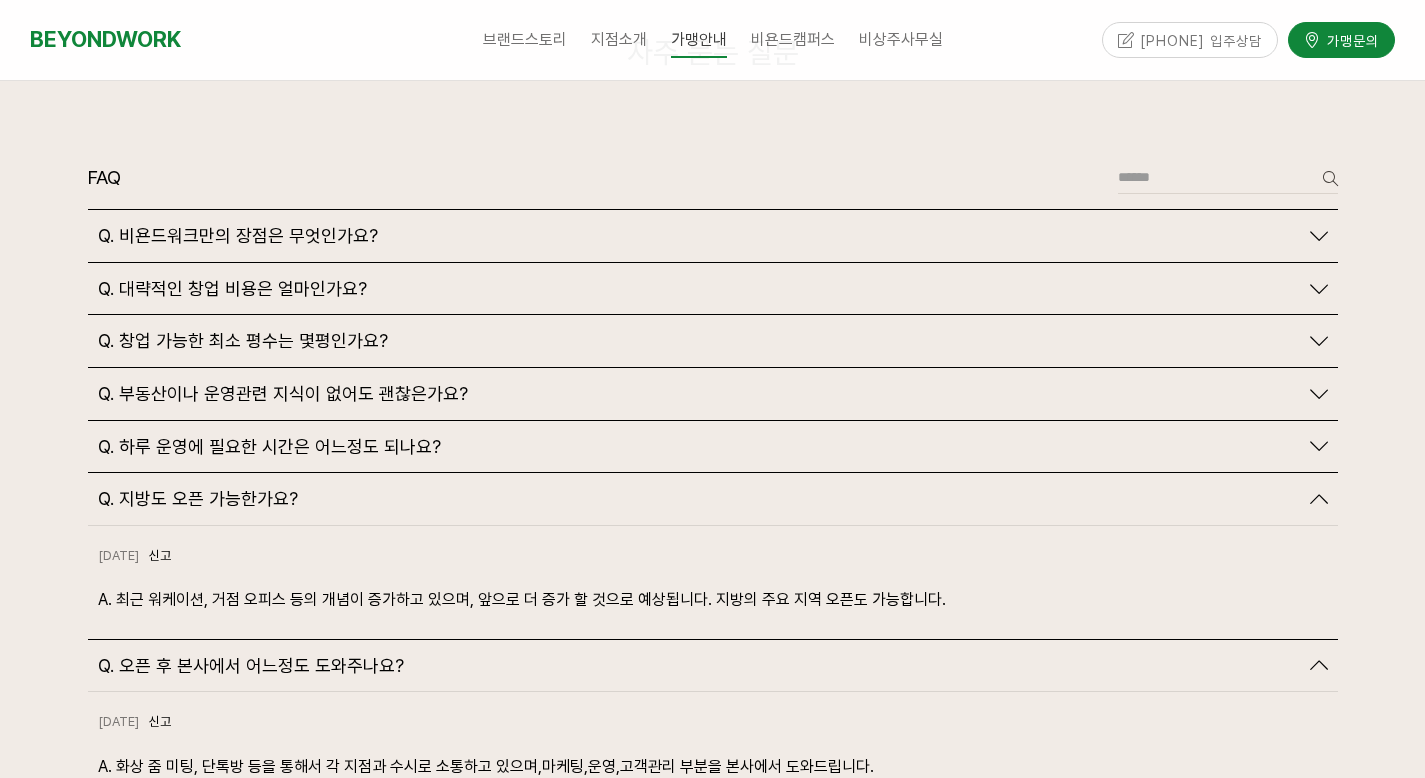 click on "Q. 하루 운영에 필요한 시간은 어느정도 되나요?" at bounding box center (269, 447) 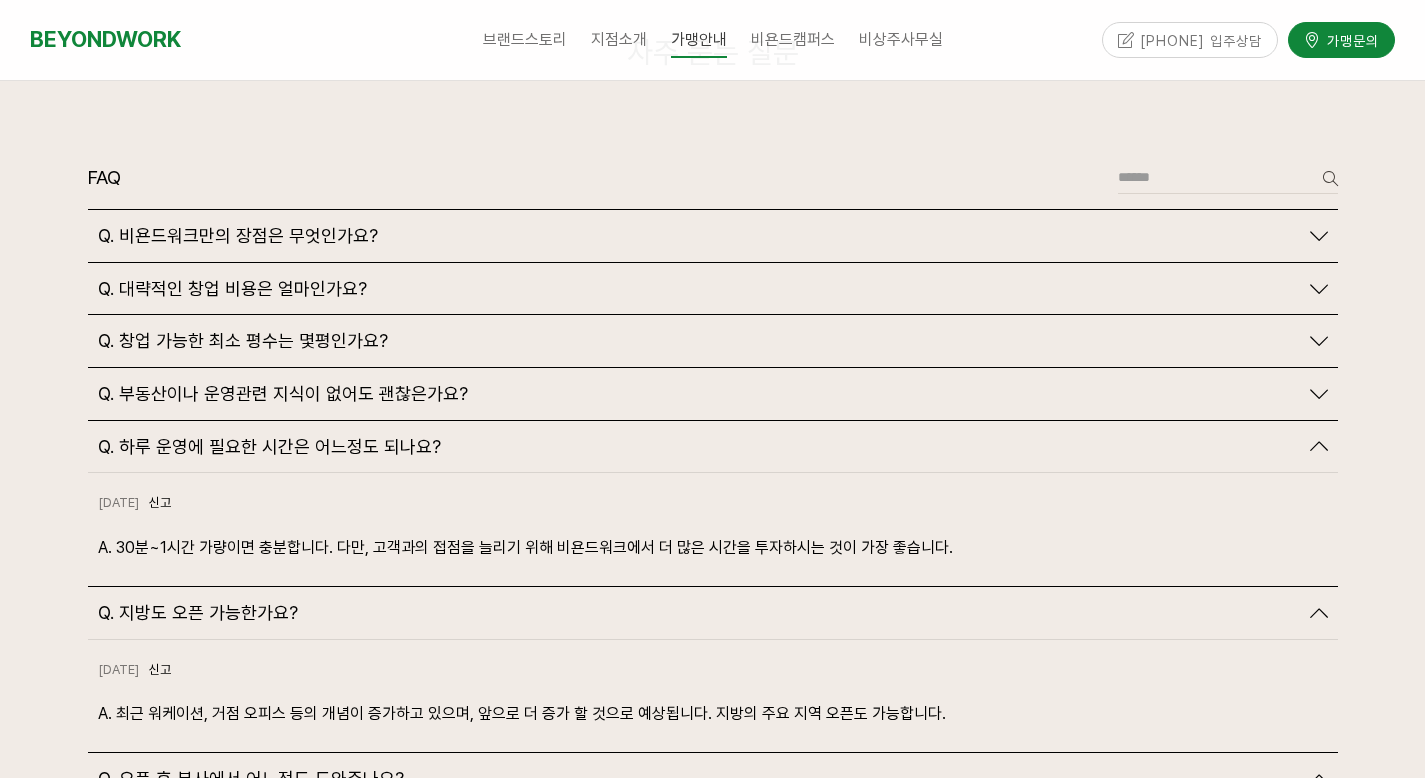 click on "Q. 창업 가능한 최소 평수는 몇평인가요?" at bounding box center (243, 341) 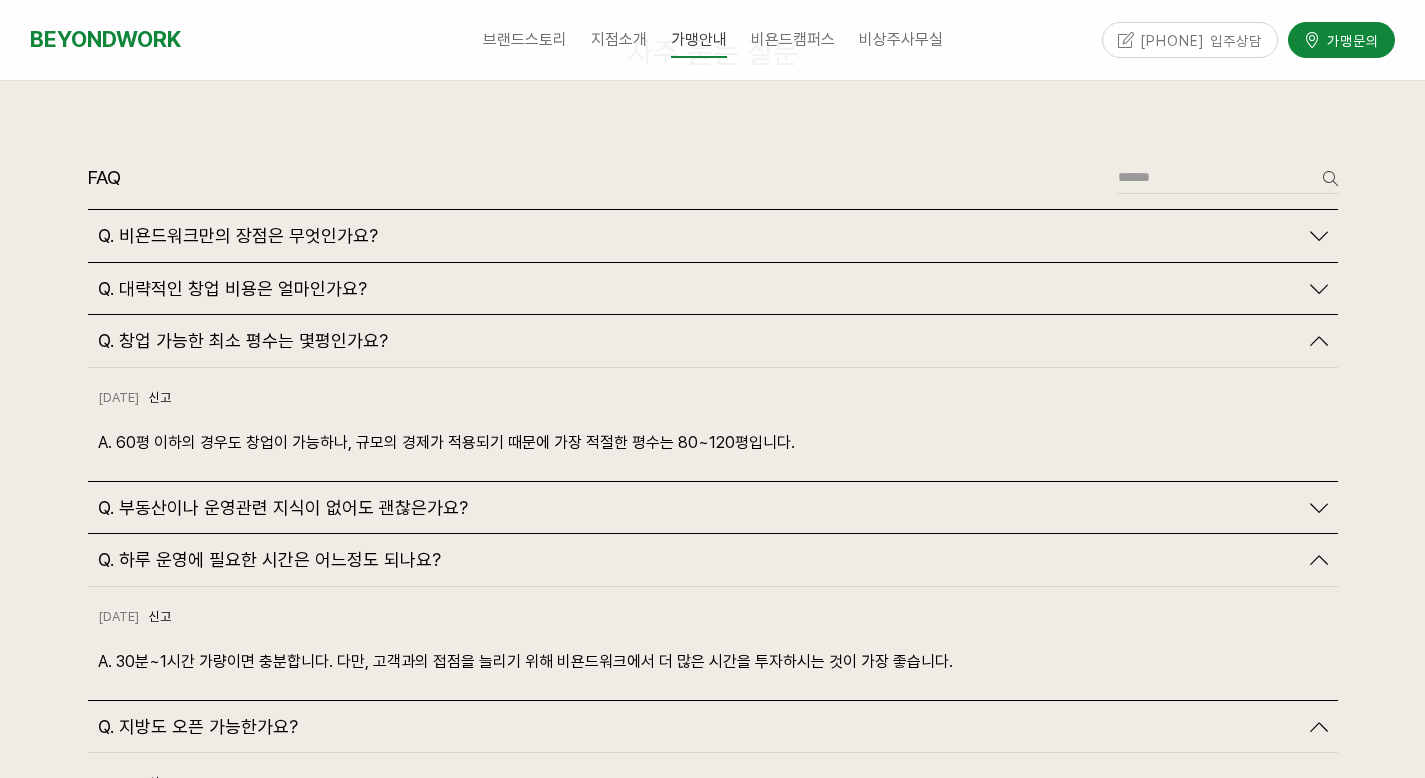 click on "Q. 대략적인 창업 비용은 얼마인가요?" at bounding box center [232, 289] 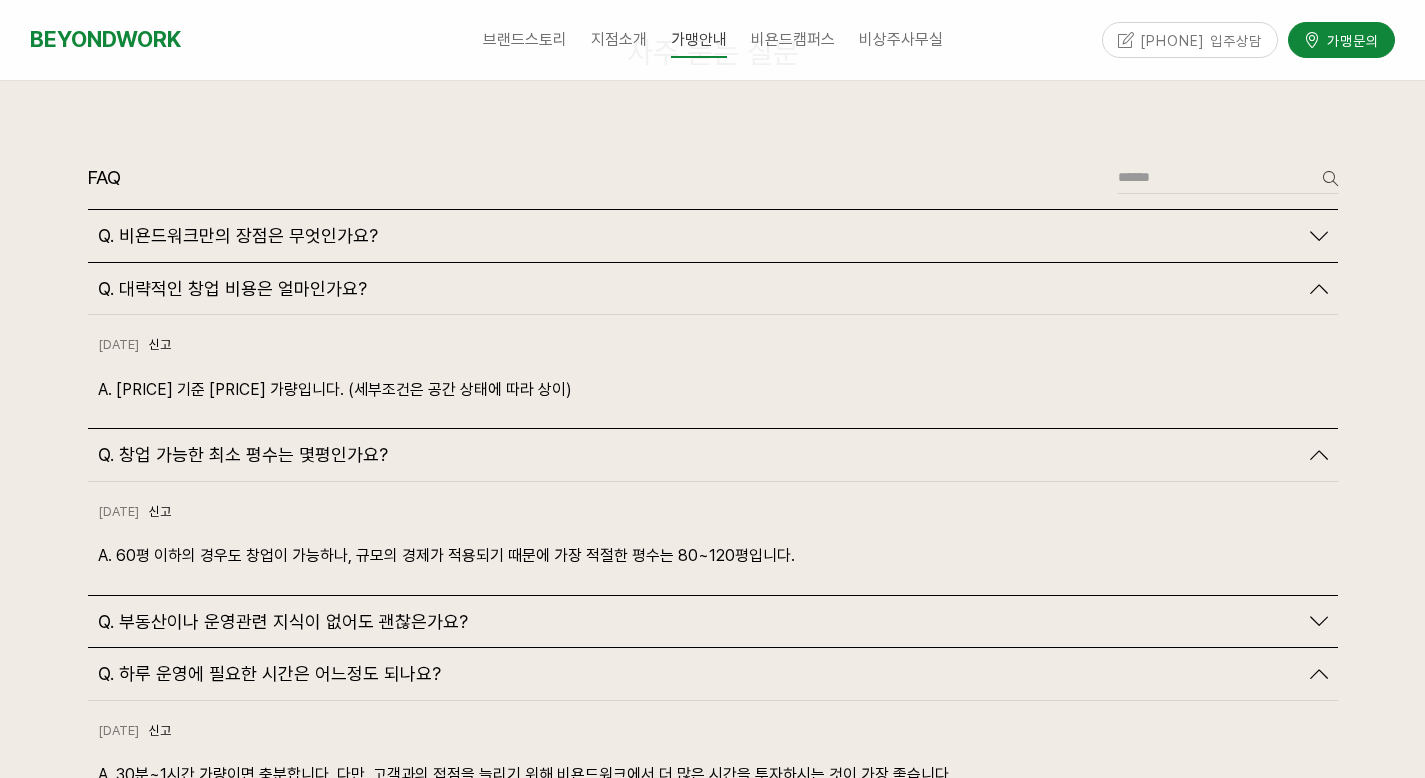 click on "Q. 비욘드워크만의 장점은 무엇인가요?" at bounding box center [238, 236] 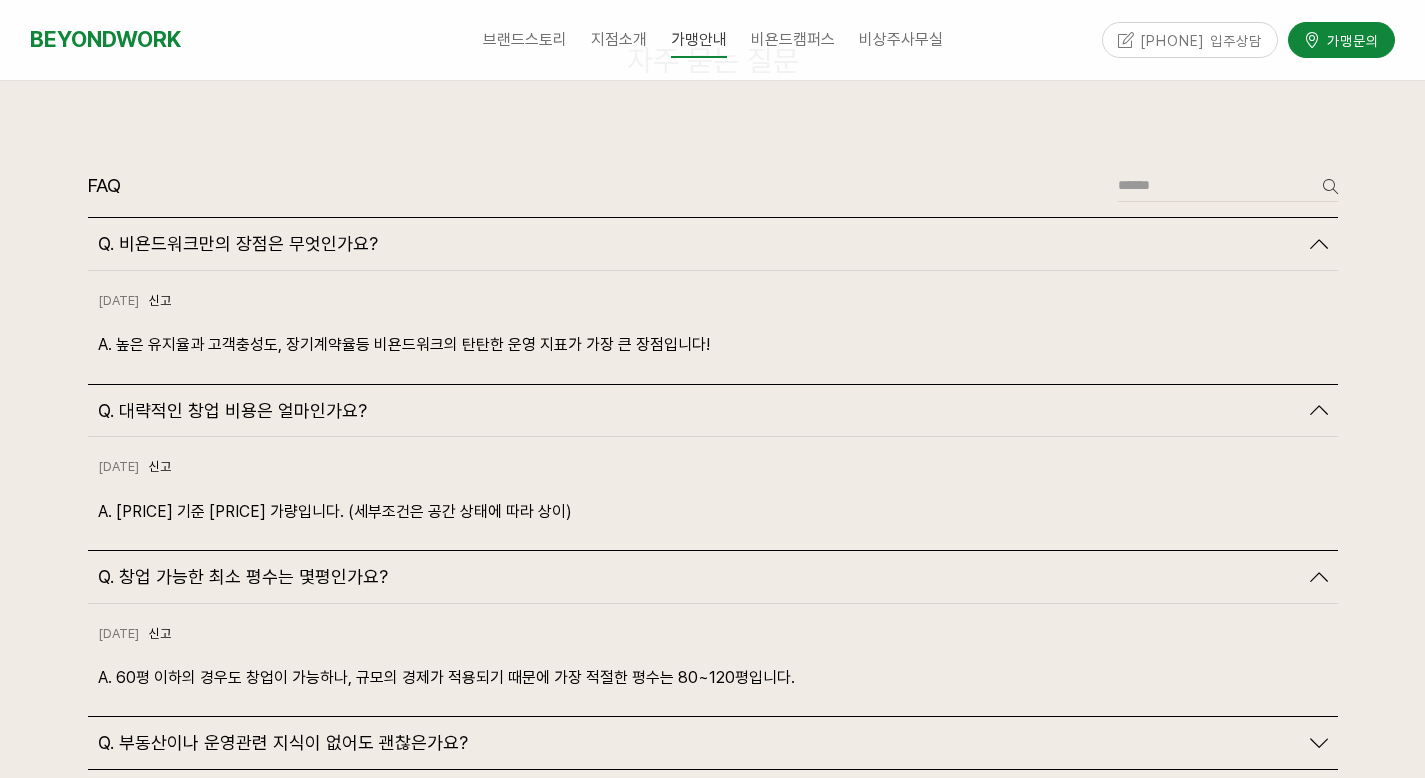 scroll, scrollTop: 4094, scrollLeft: 0, axis: vertical 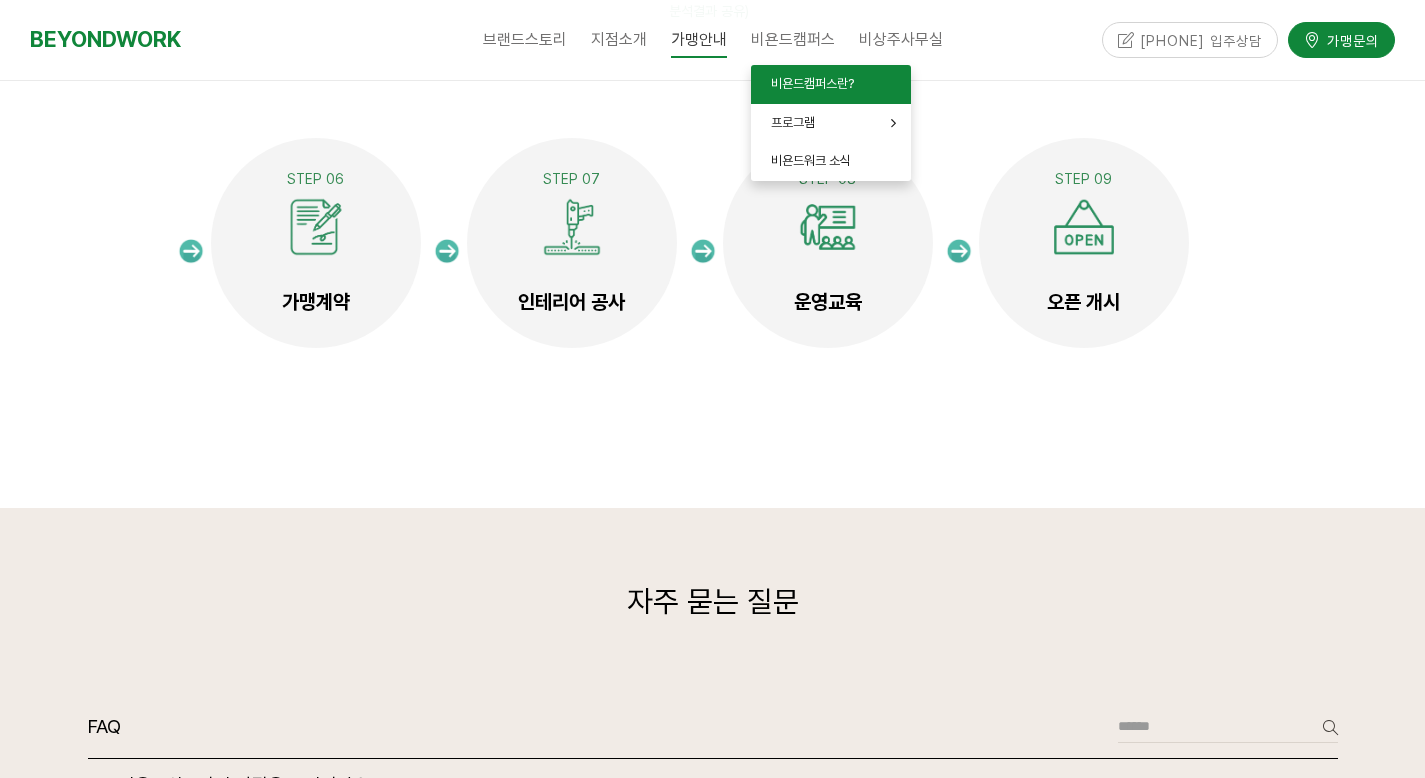 click on "비욘드캠퍼스란?" at bounding box center [812, 83] 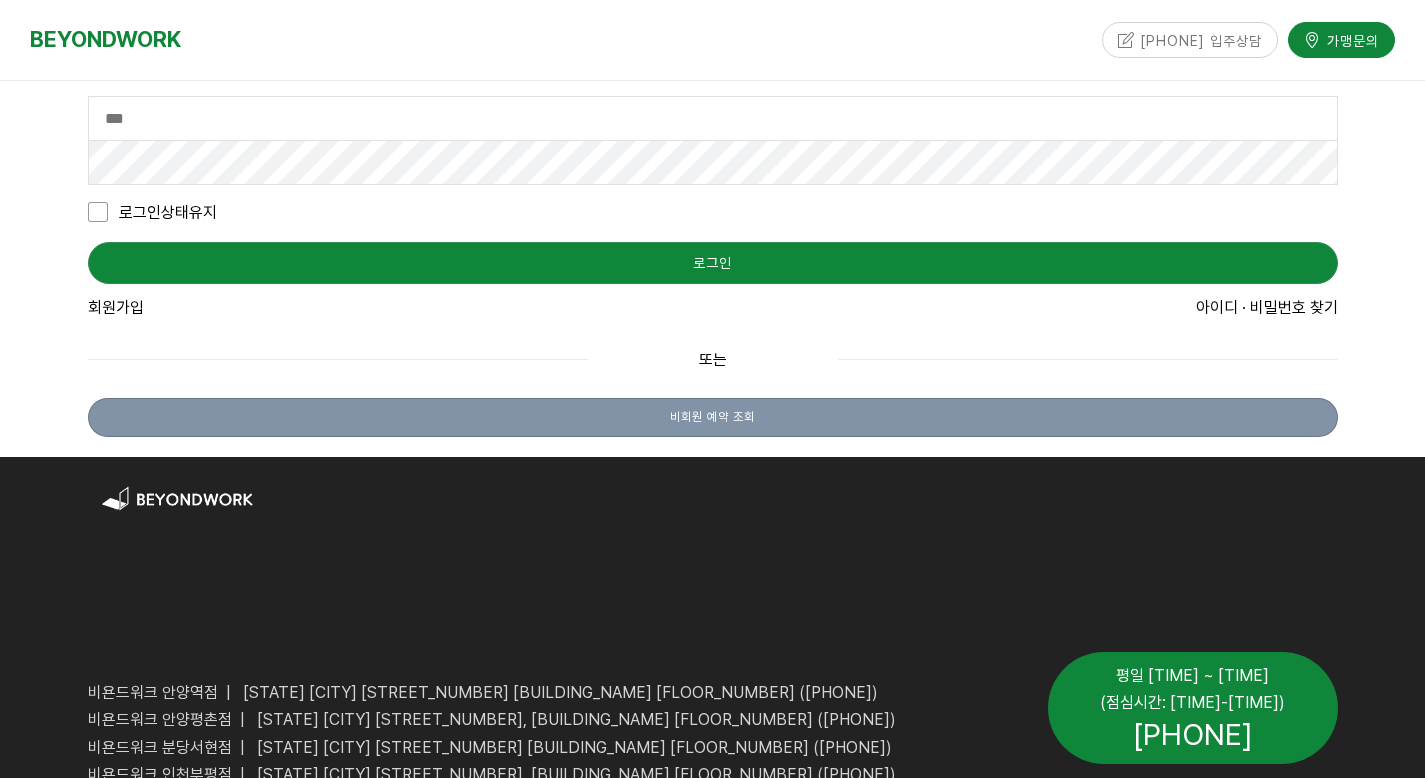 scroll, scrollTop: 0, scrollLeft: 0, axis: both 